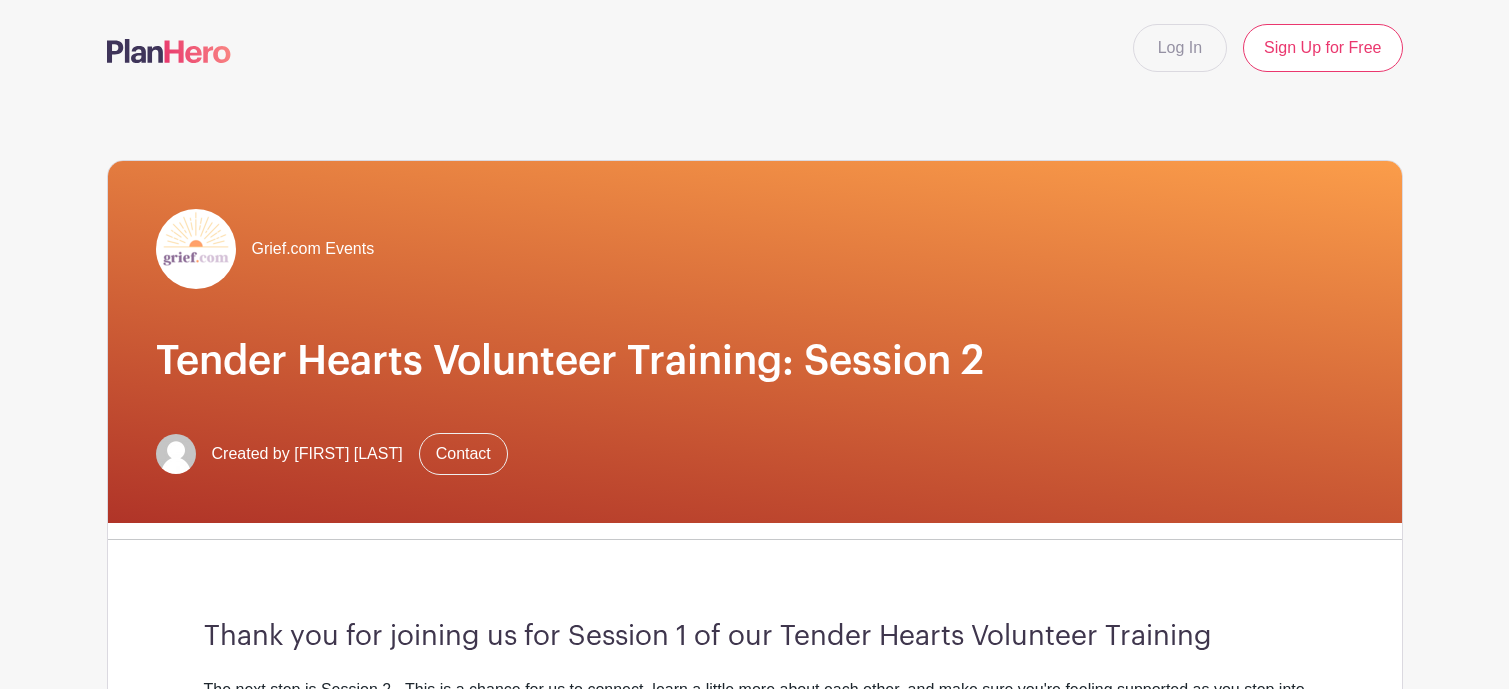 scroll, scrollTop: 0, scrollLeft: 0, axis: both 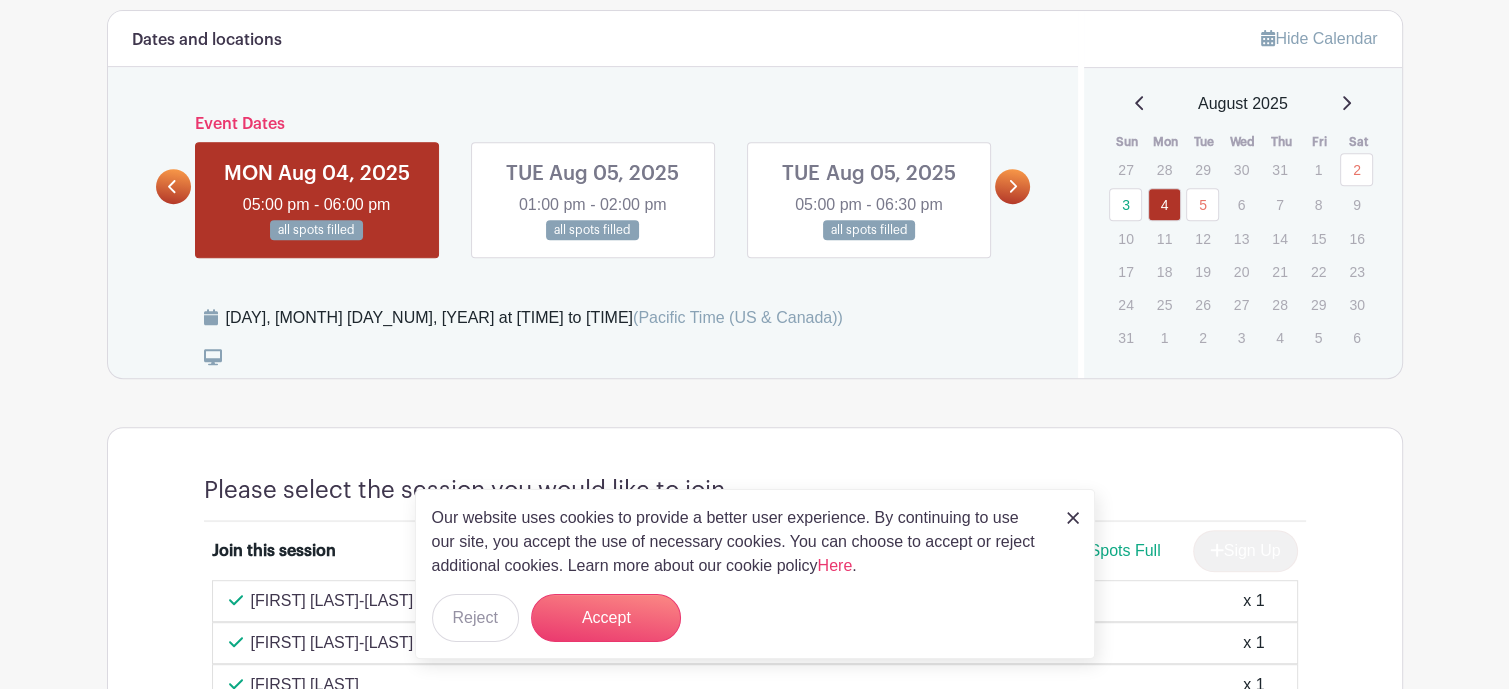 click 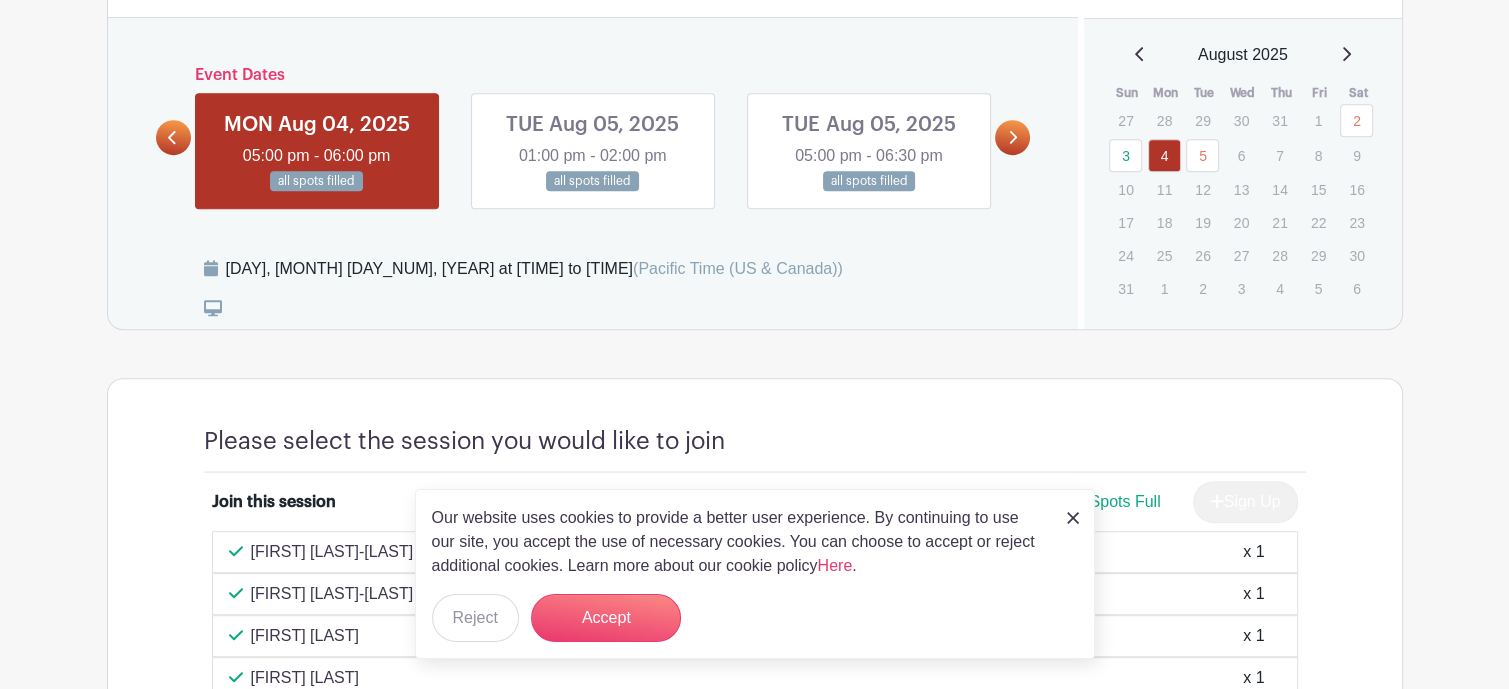 scroll, scrollTop: 920, scrollLeft: 0, axis: vertical 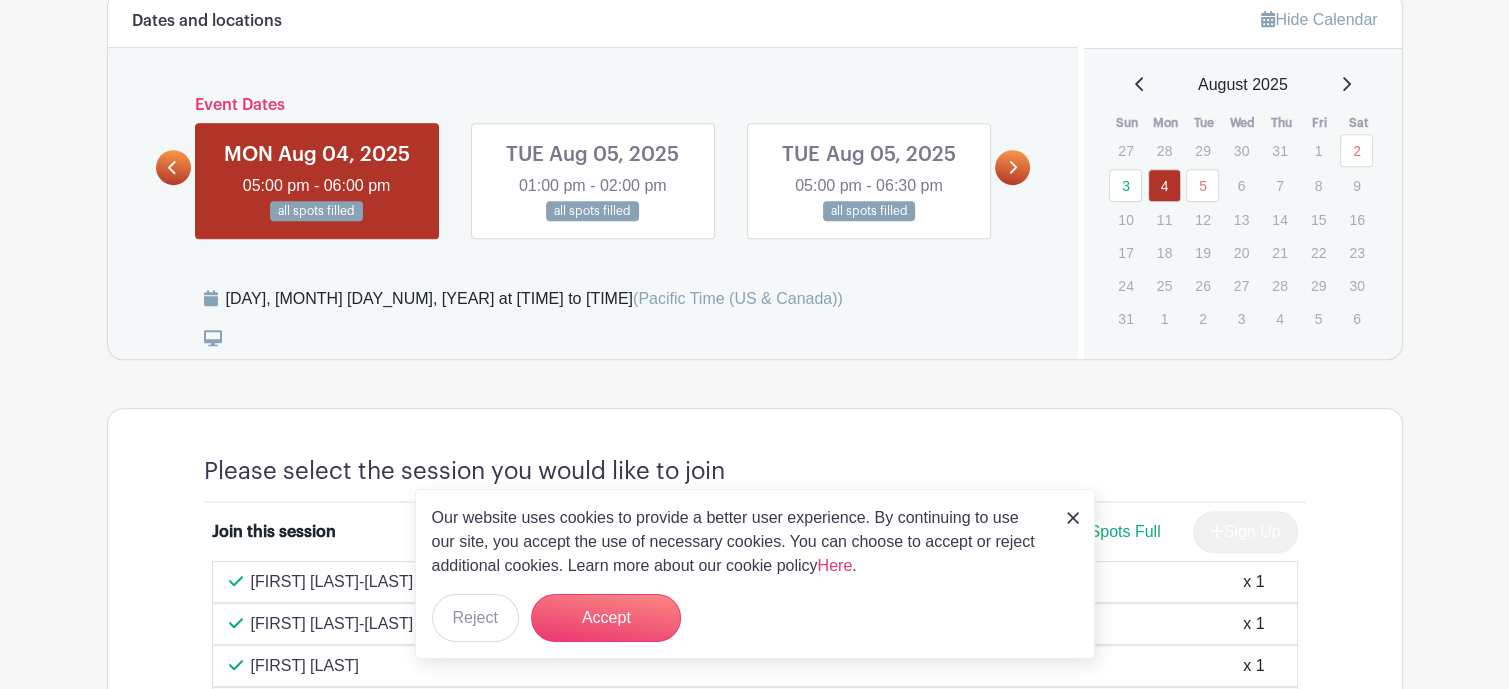 click at bounding box center (593, 222) 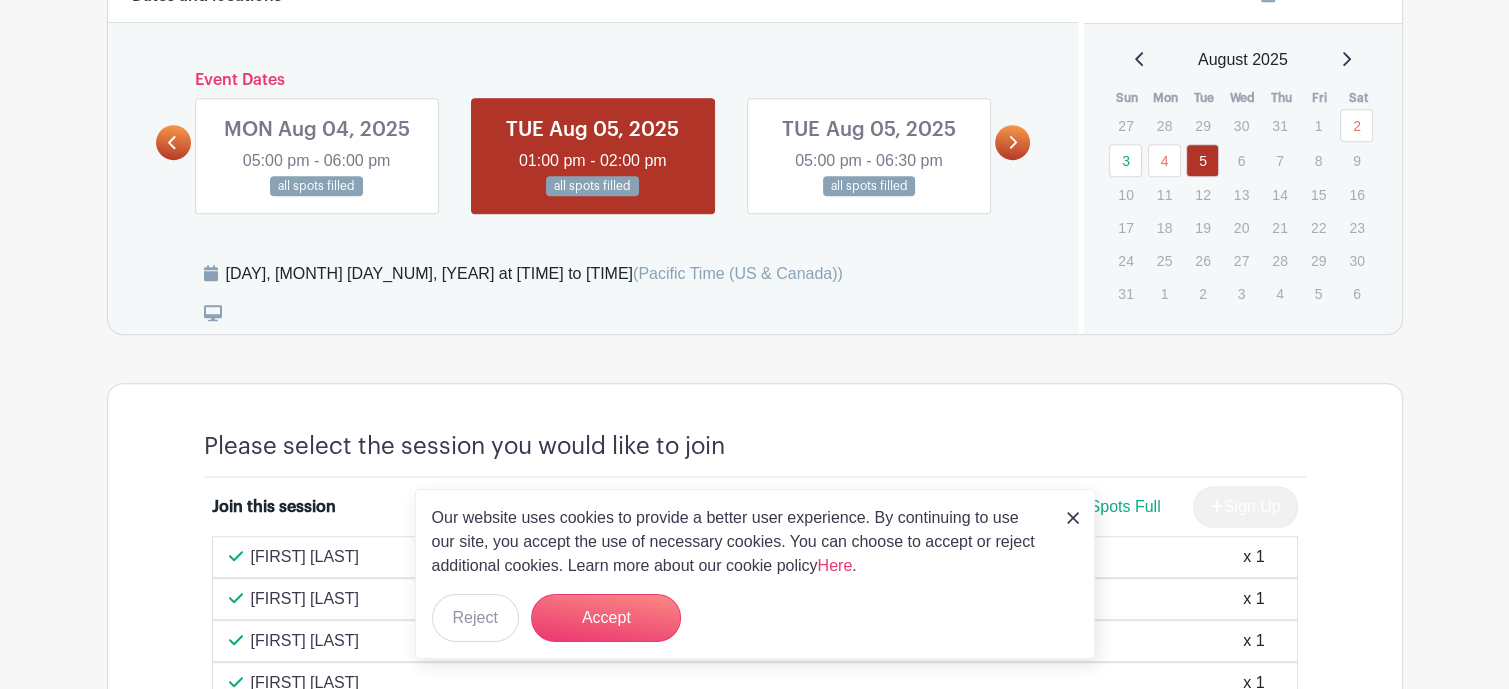 scroll, scrollTop: 944, scrollLeft: 0, axis: vertical 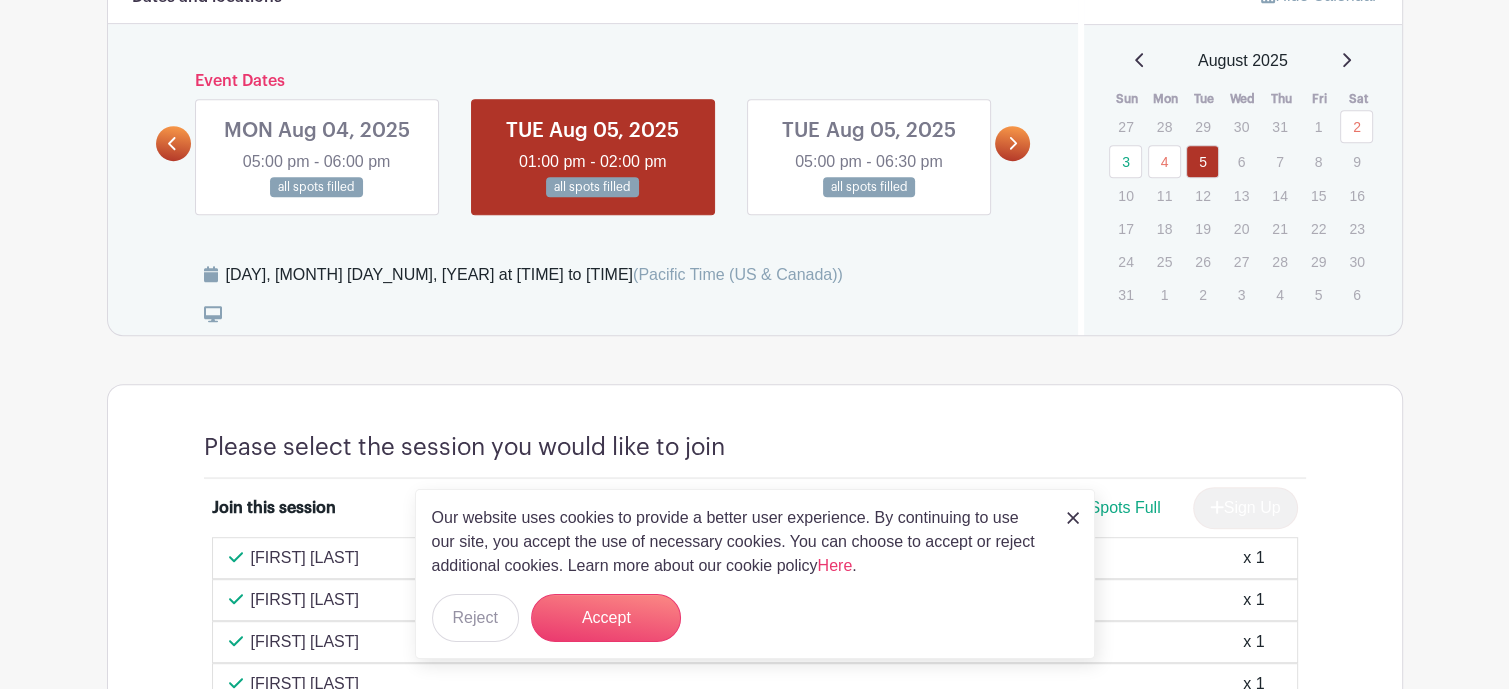 click at bounding box center [869, 198] 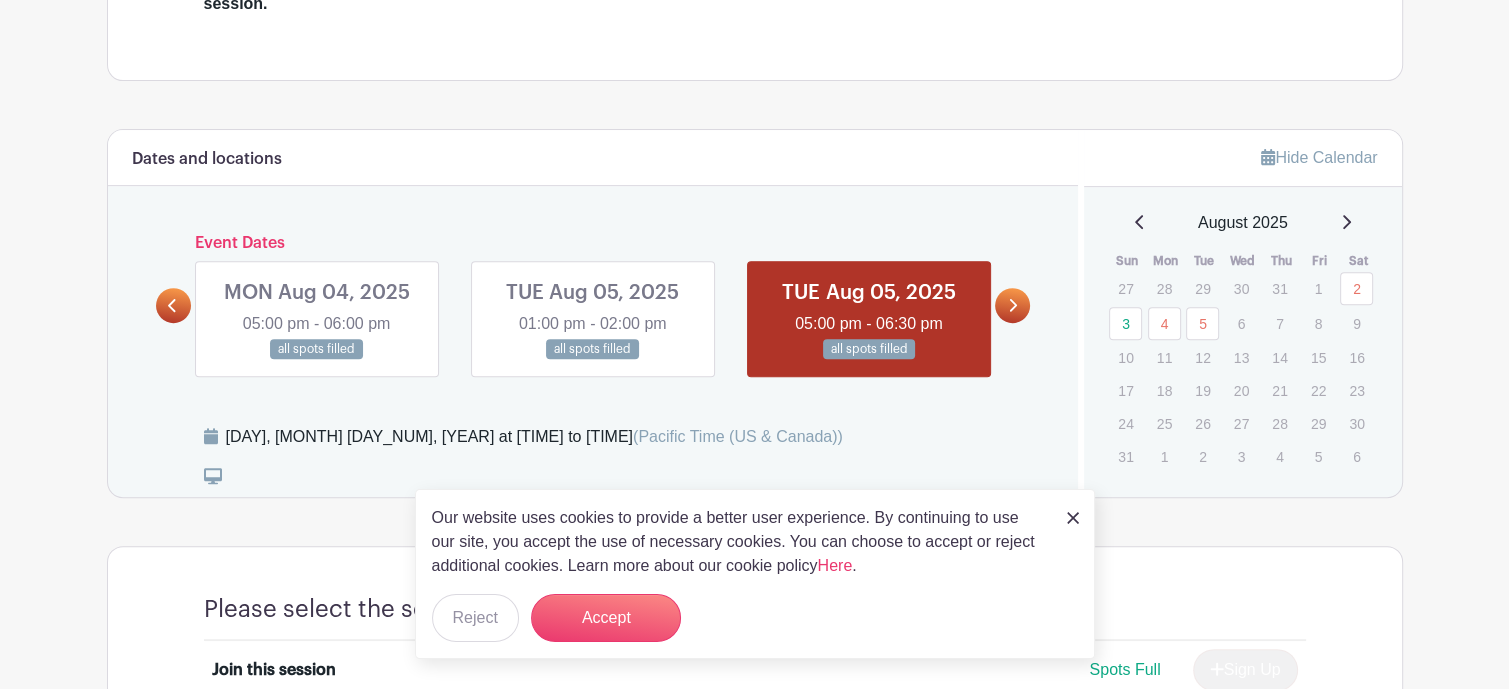 scroll, scrollTop: 780, scrollLeft: 0, axis: vertical 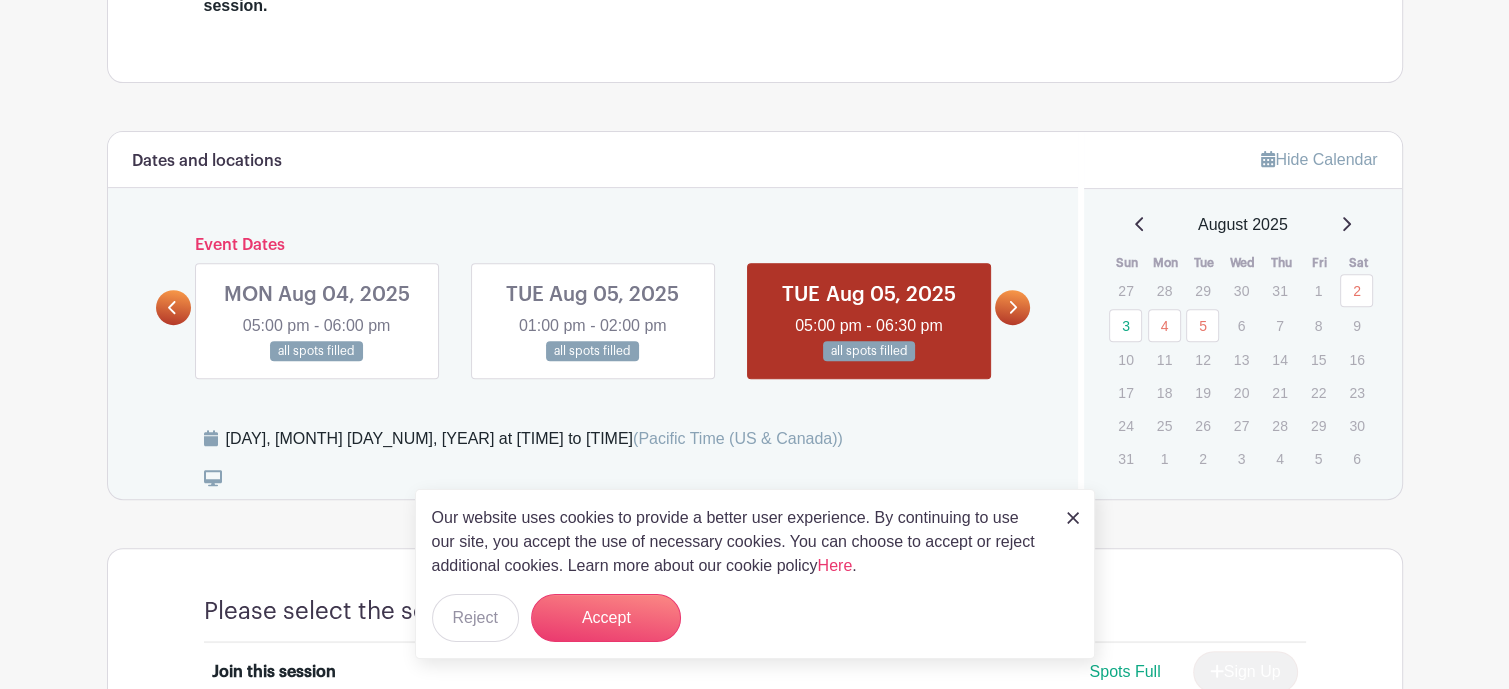 click at bounding box center (1012, 307) 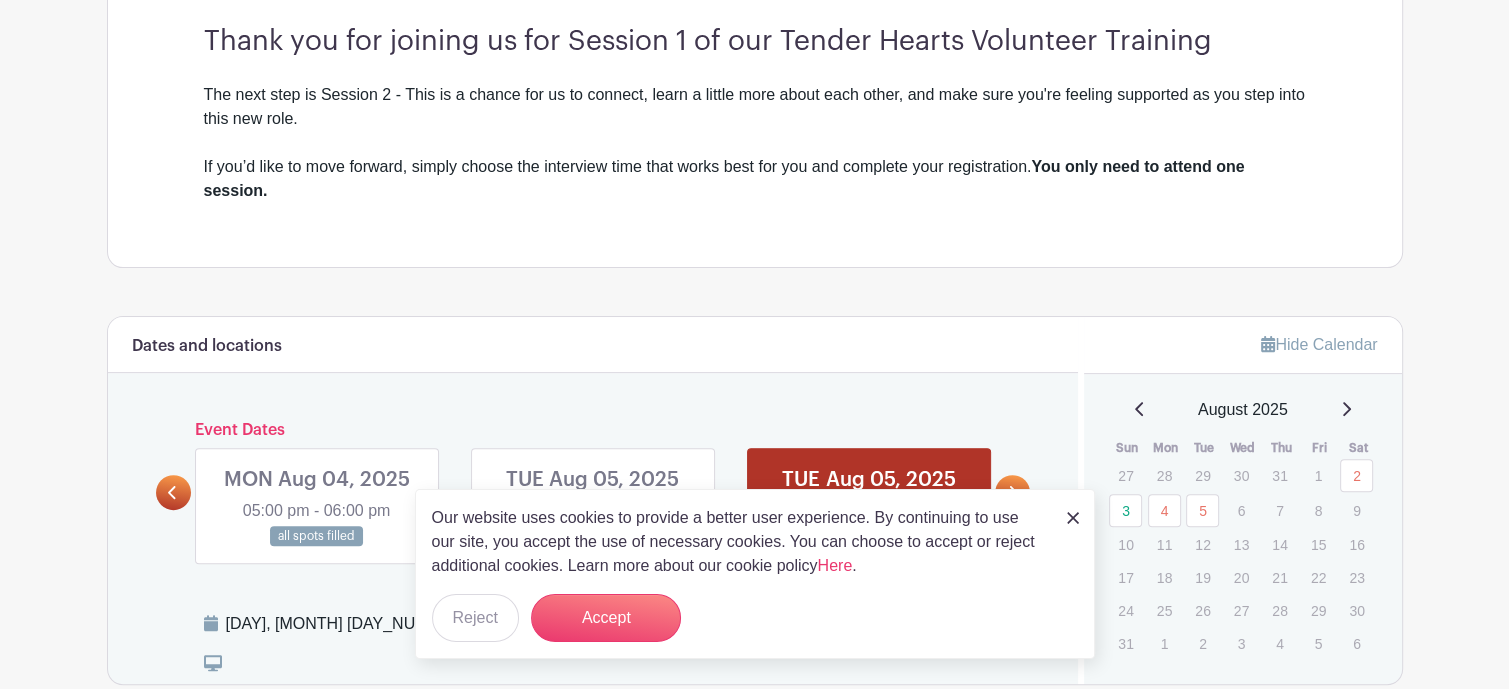 scroll, scrollTop: 598, scrollLeft: 0, axis: vertical 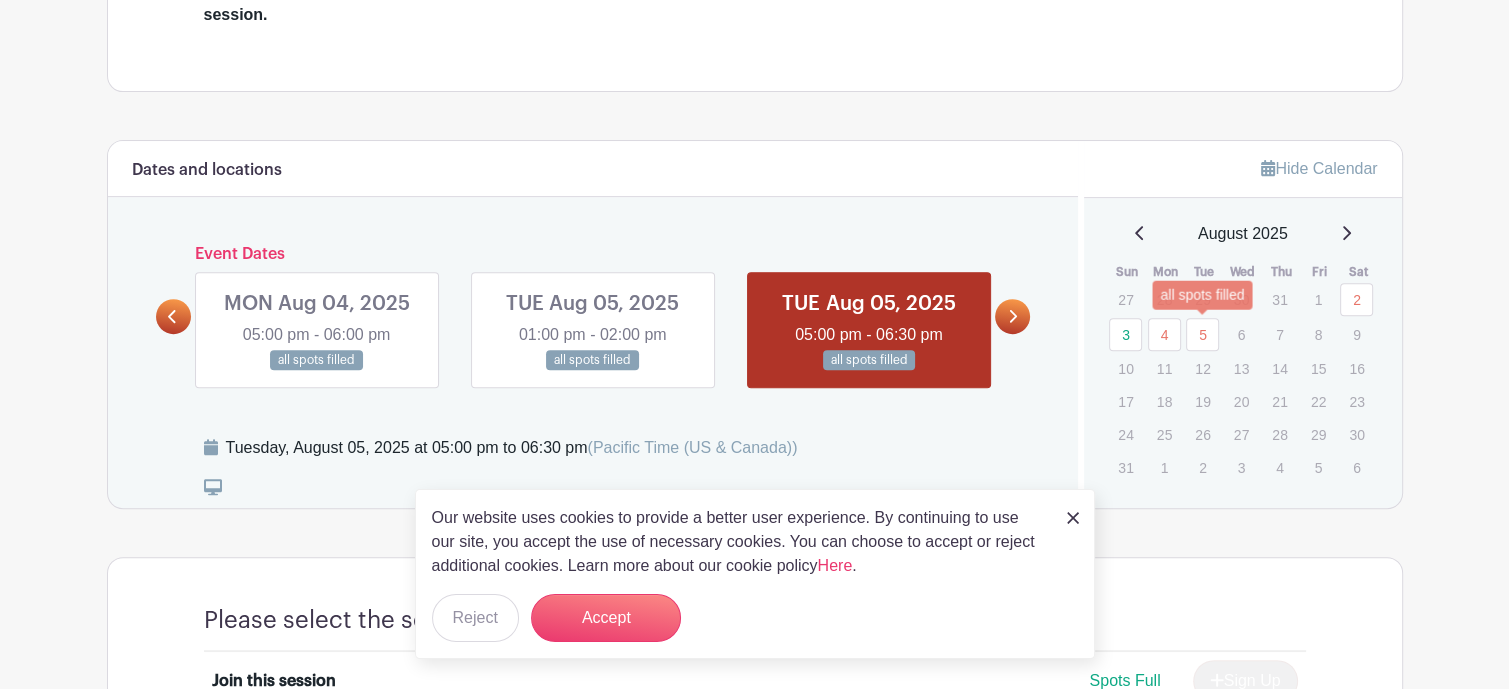 click on "5" at bounding box center (1202, 334) 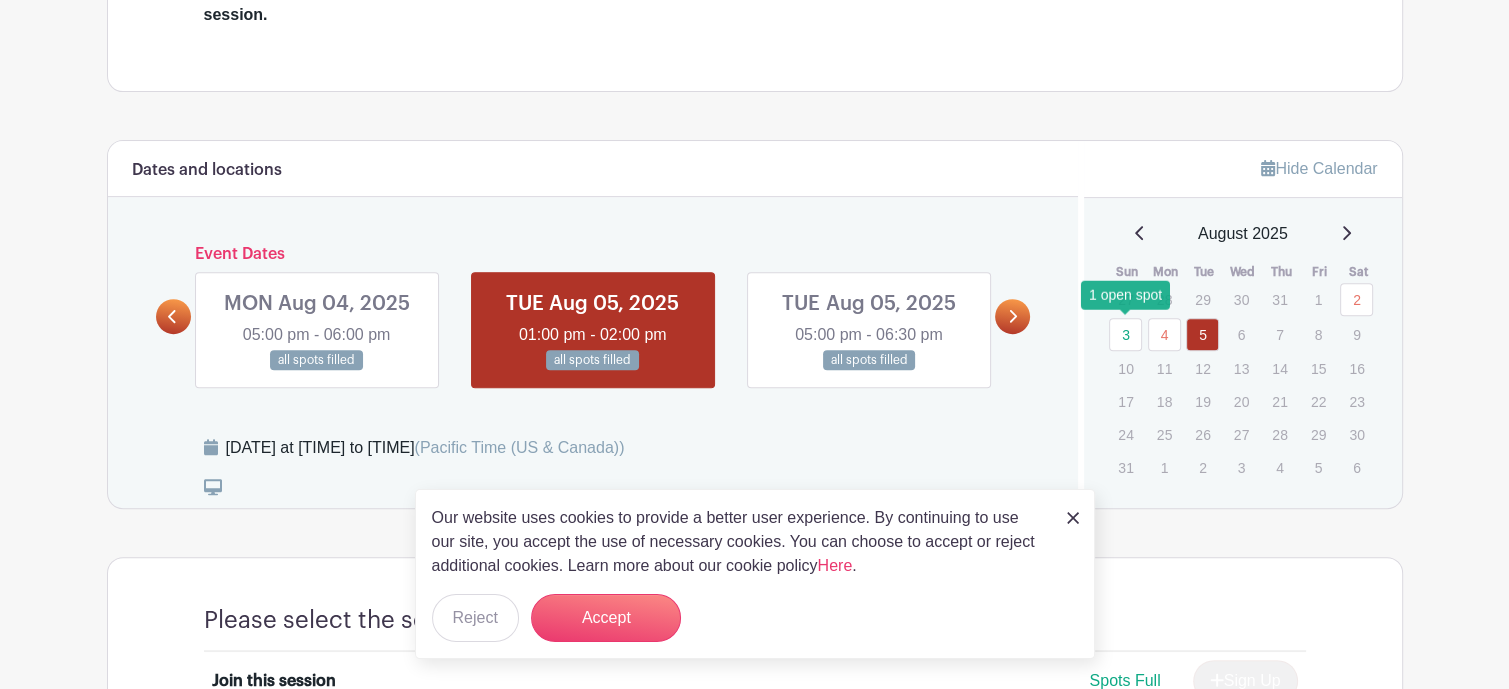 click on "3" at bounding box center (1125, 334) 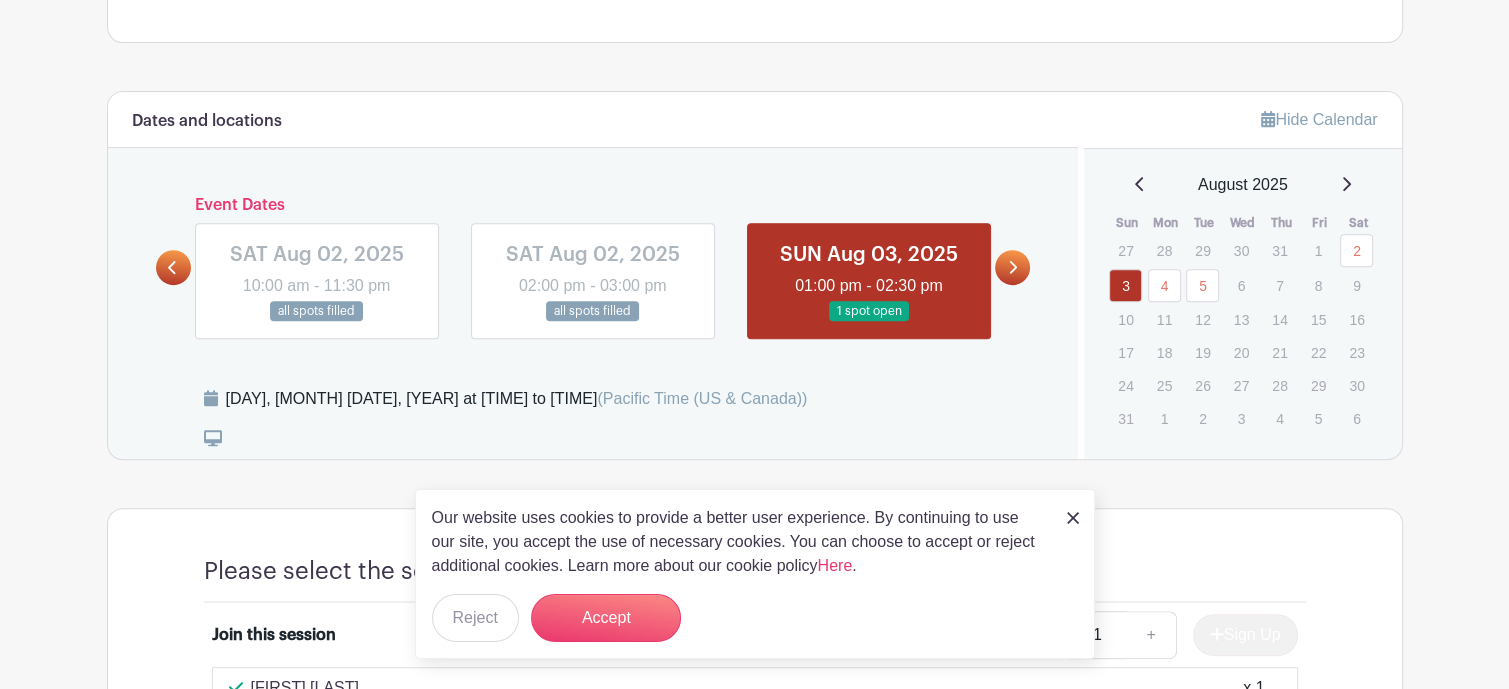 scroll, scrollTop: 815, scrollLeft: 0, axis: vertical 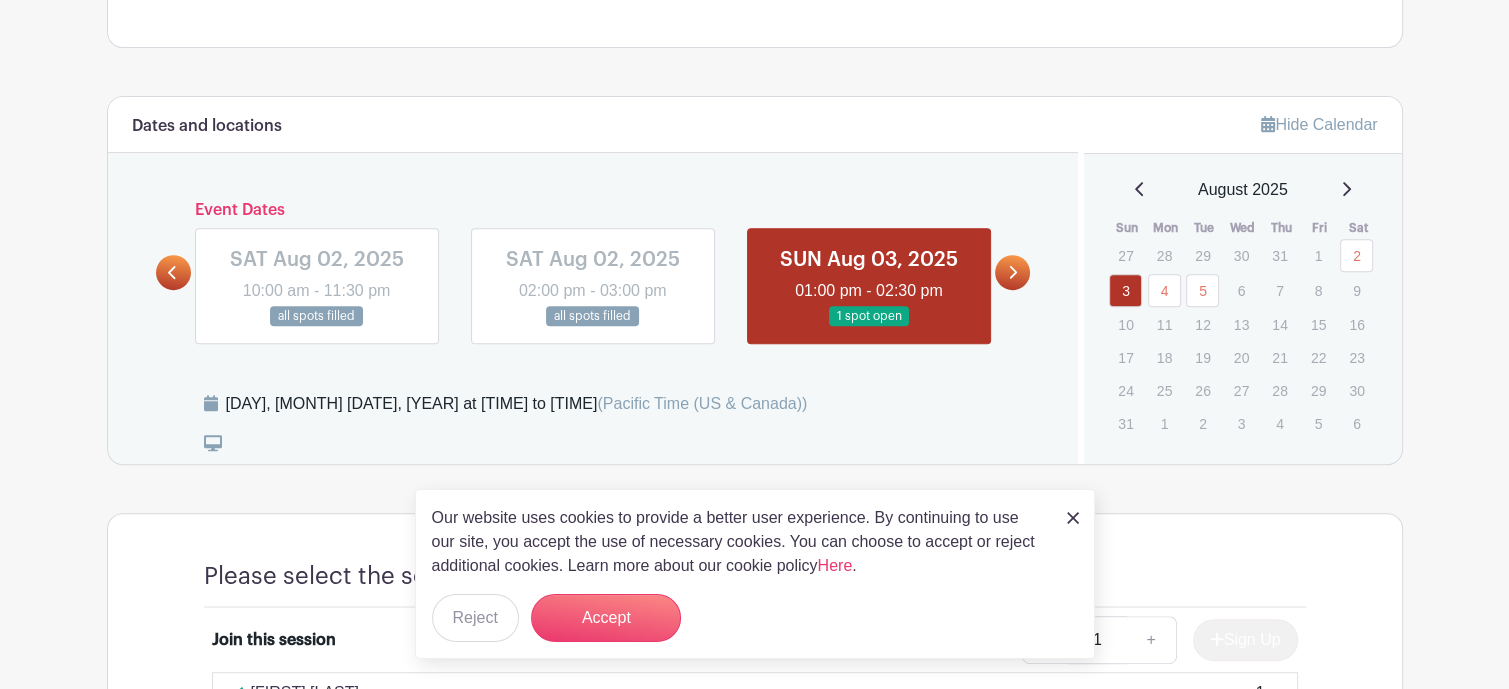 click at bounding box center (869, 327) 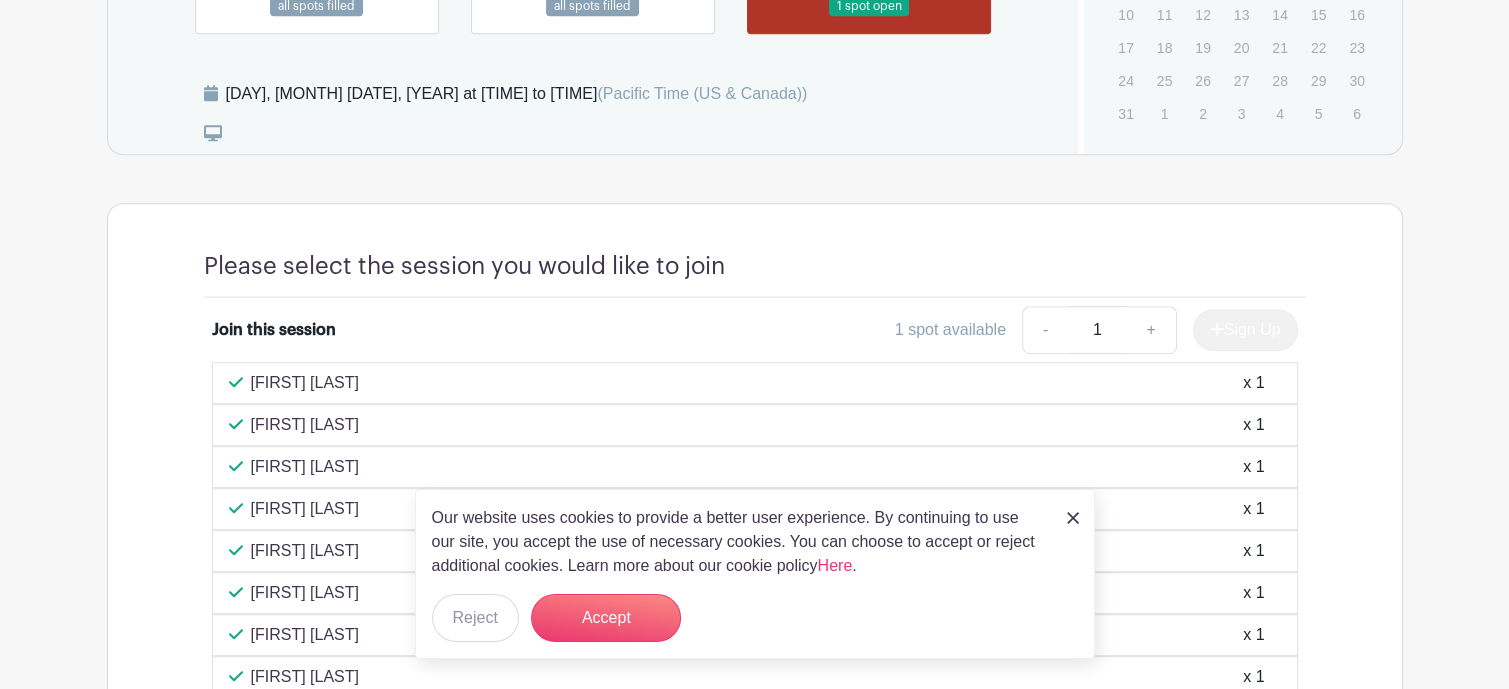 scroll, scrollTop: 1128, scrollLeft: 0, axis: vertical 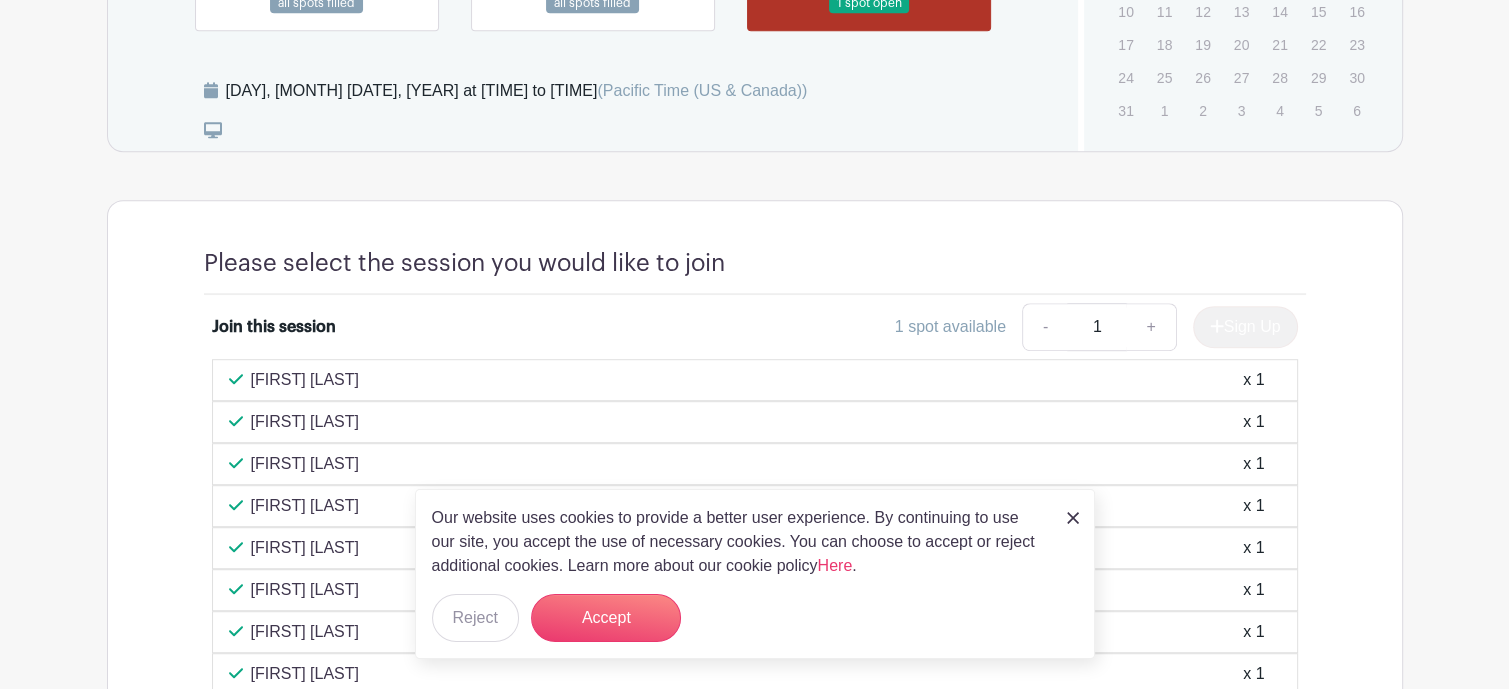 click at bounding box center (1073, 518) 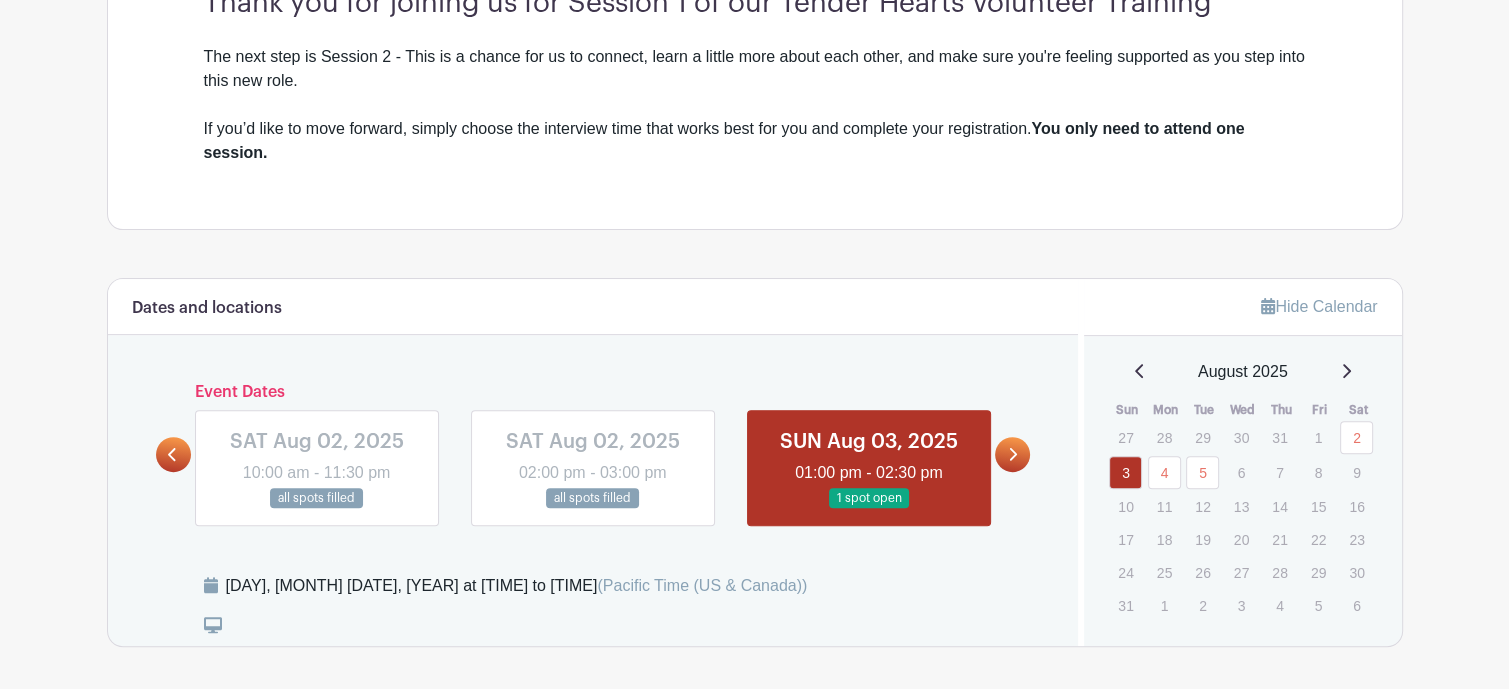 scroll, scrollTop: 631, scrollLeft: 0, axis: vertical 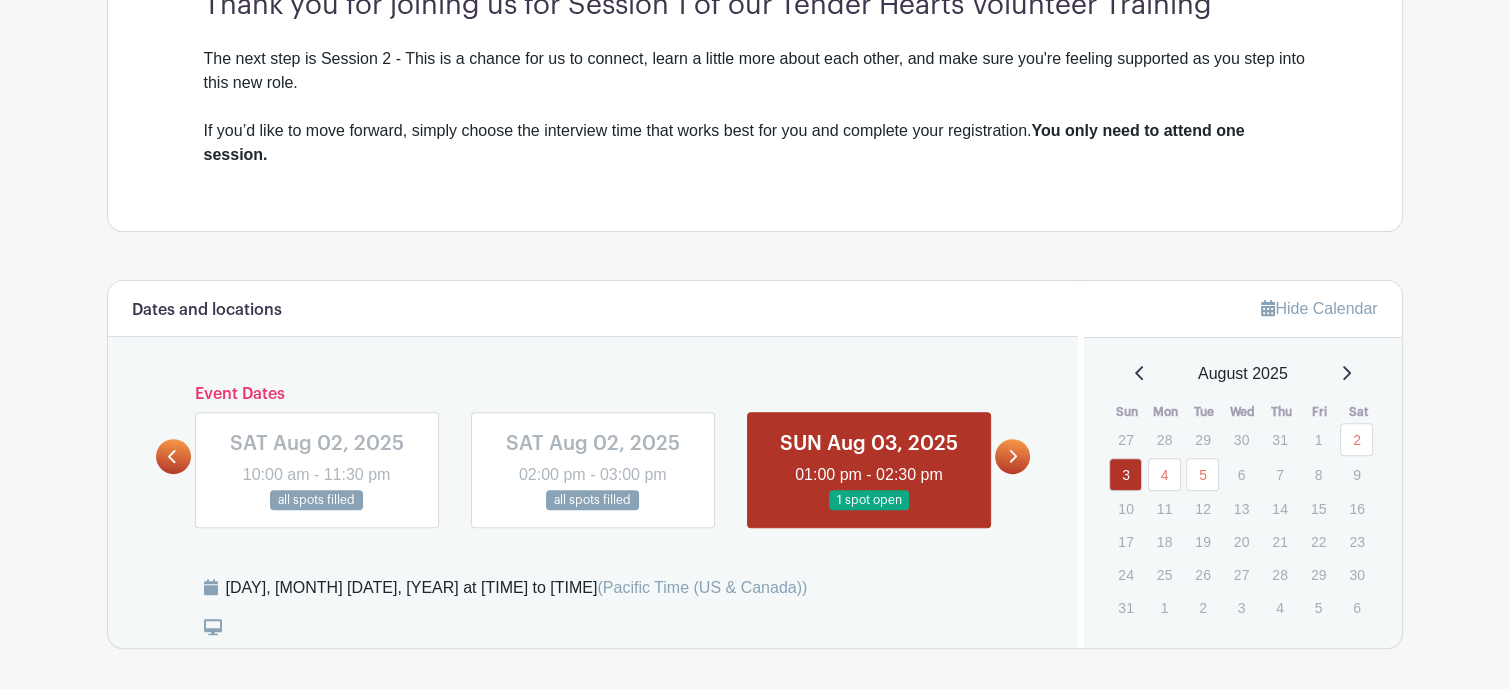 click 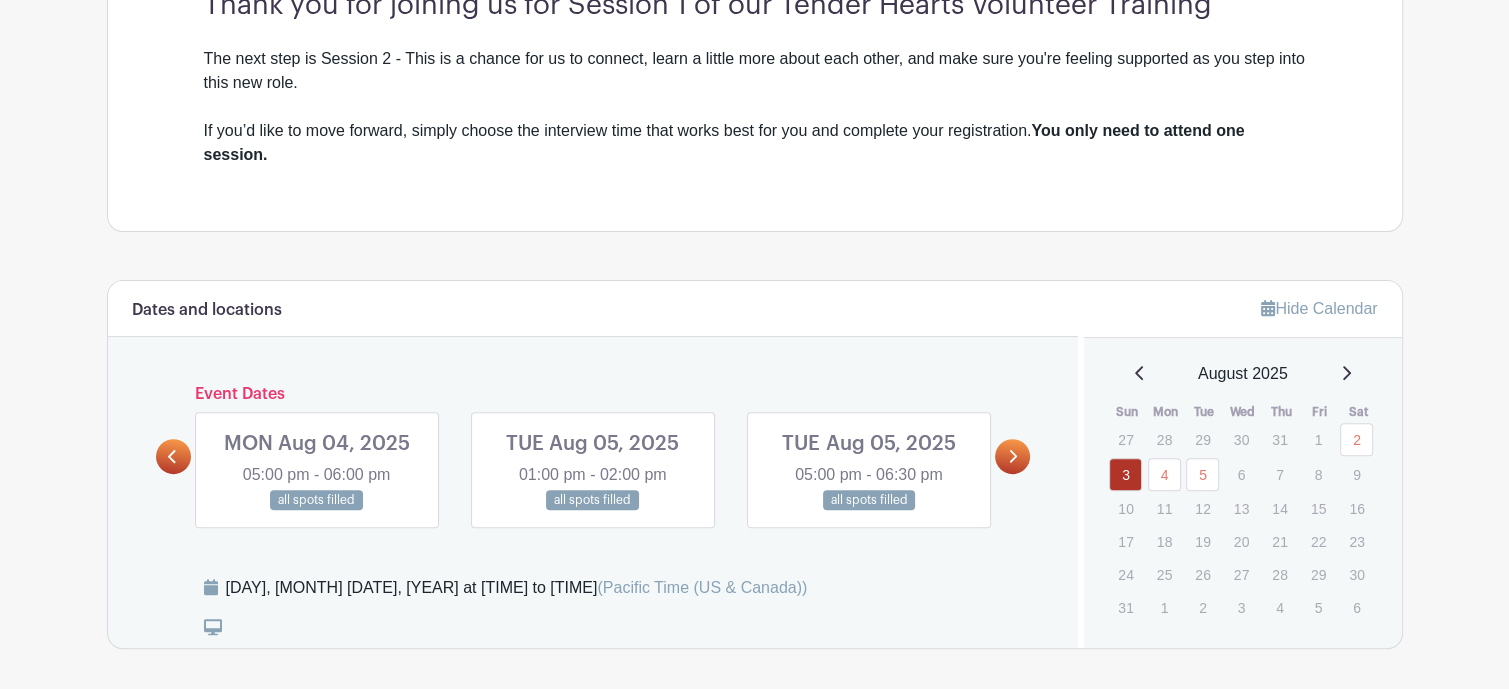 click at bounding box center (869, 511) 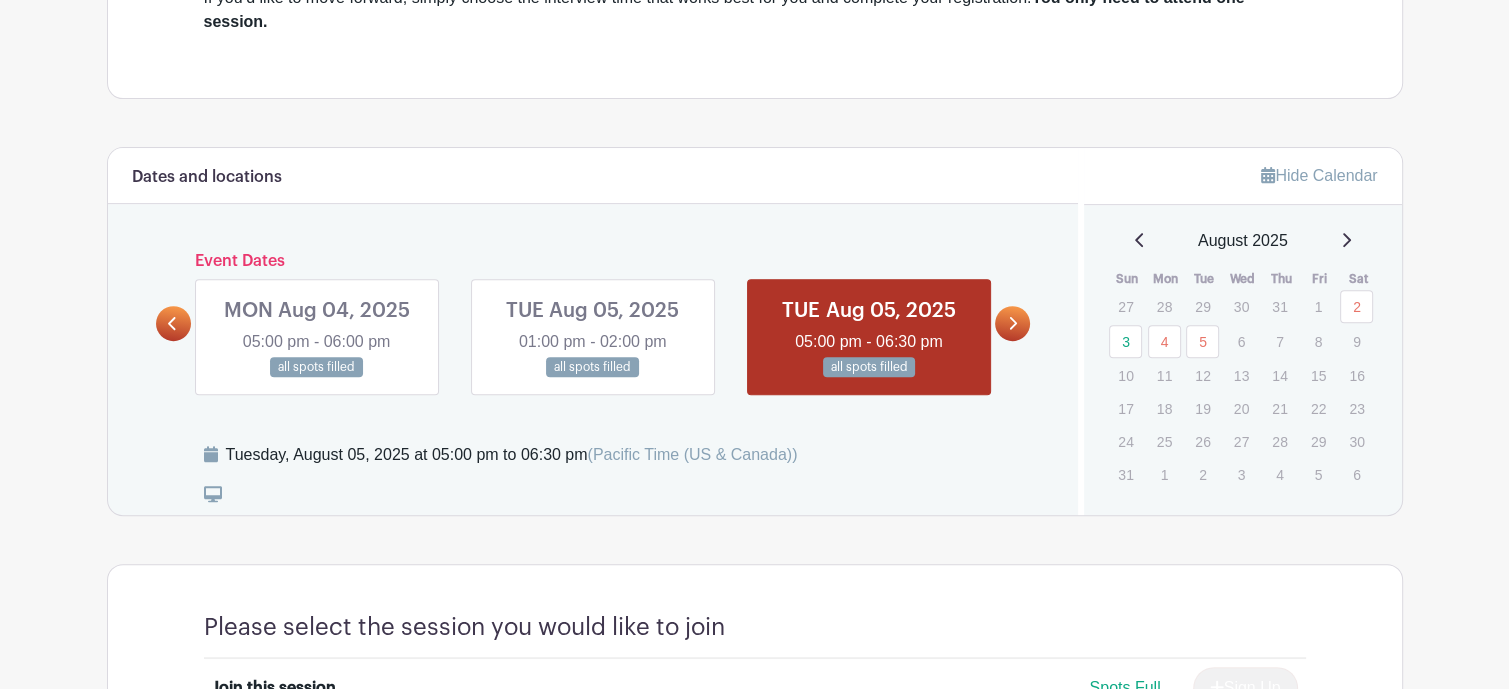 scroll, scrollTop: 765, scrollLeft: 0, axis: vertical 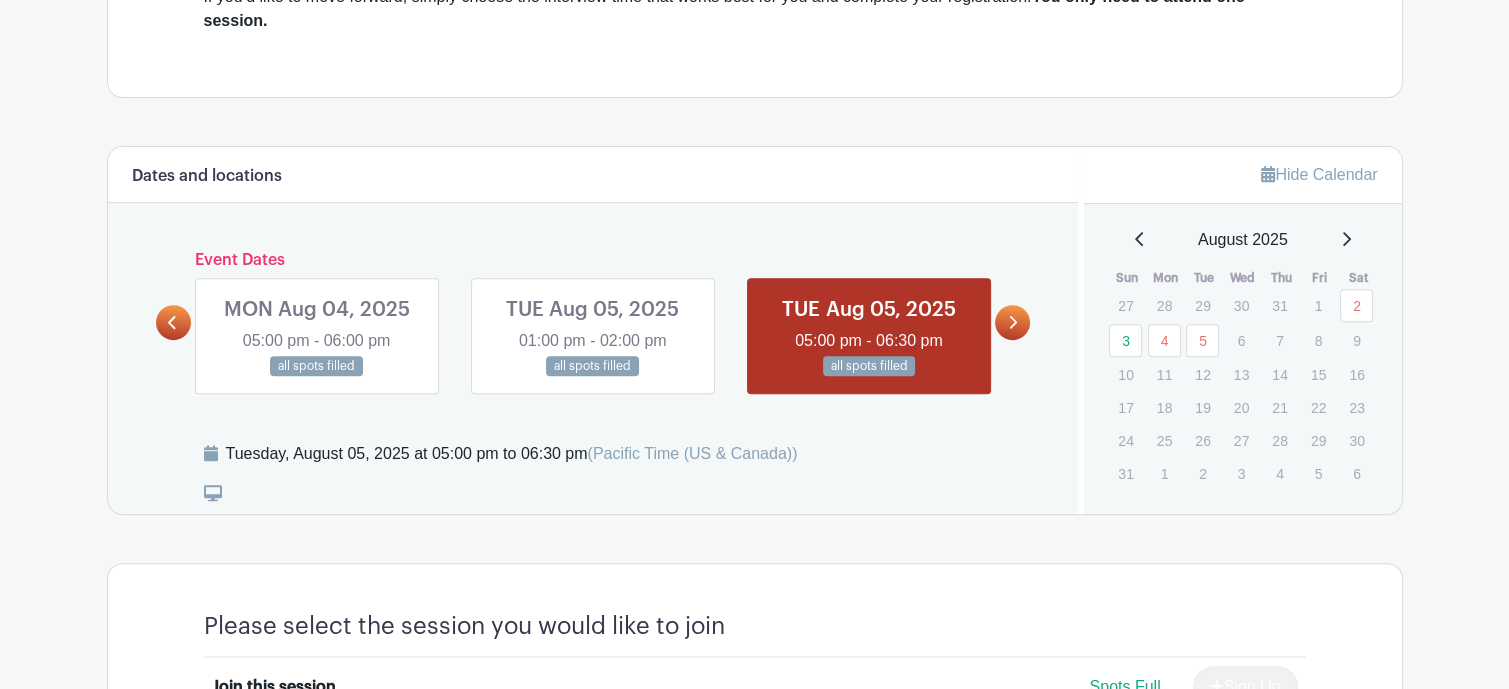 click at bounding box center [593, 377] 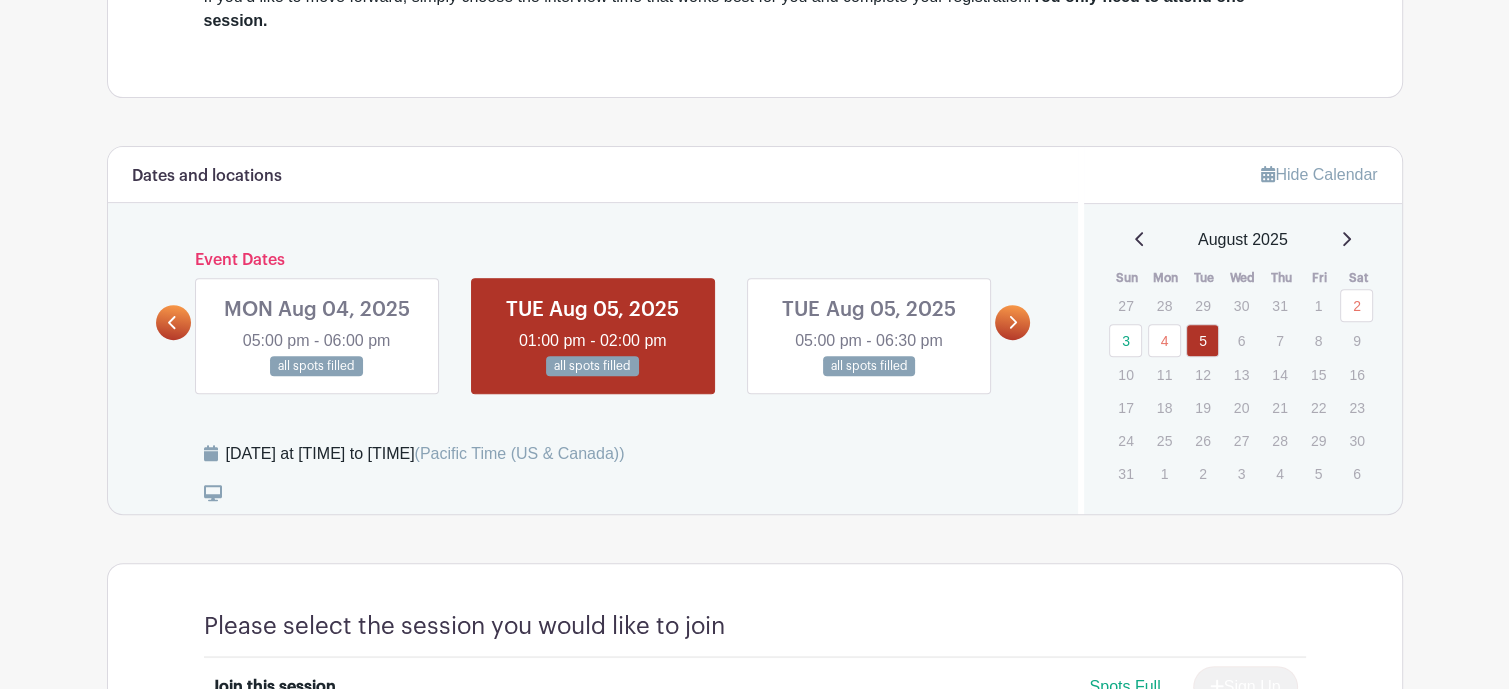click at bounding box center (317, 377) 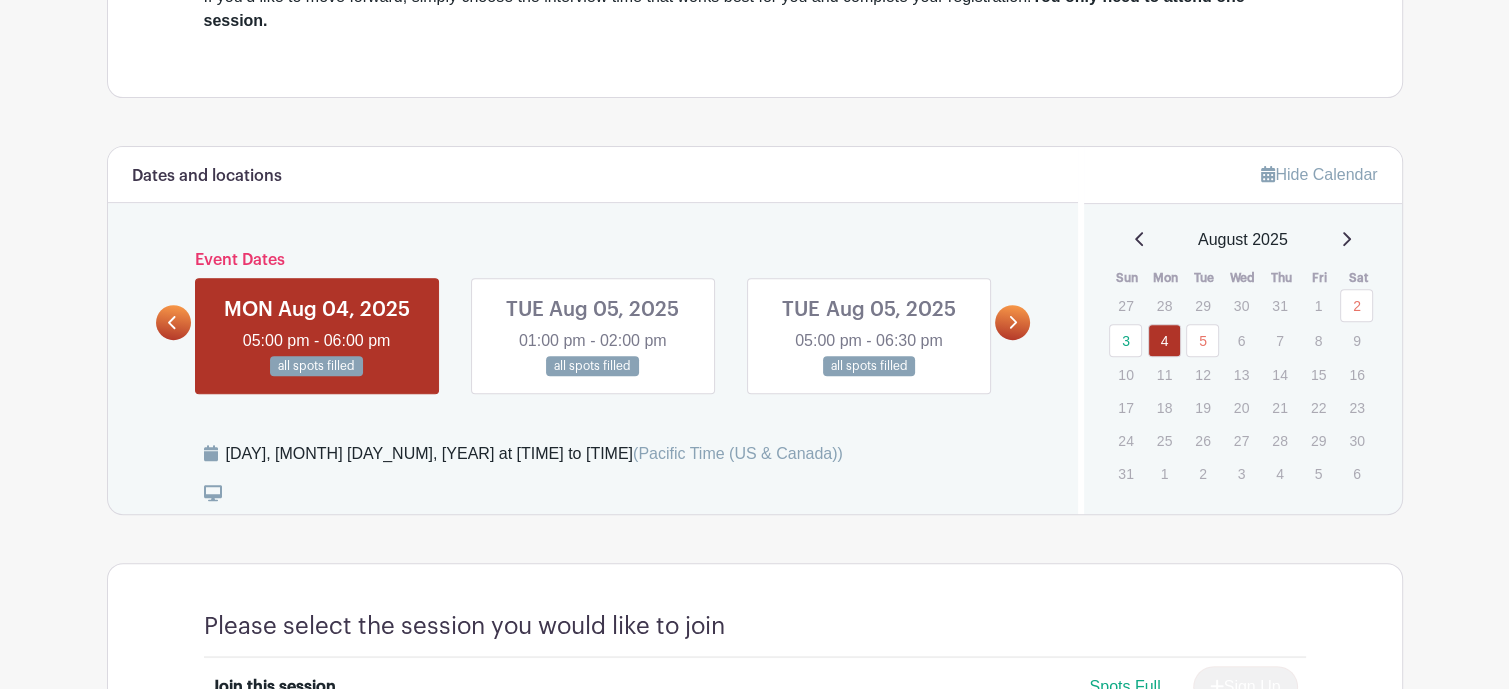 click 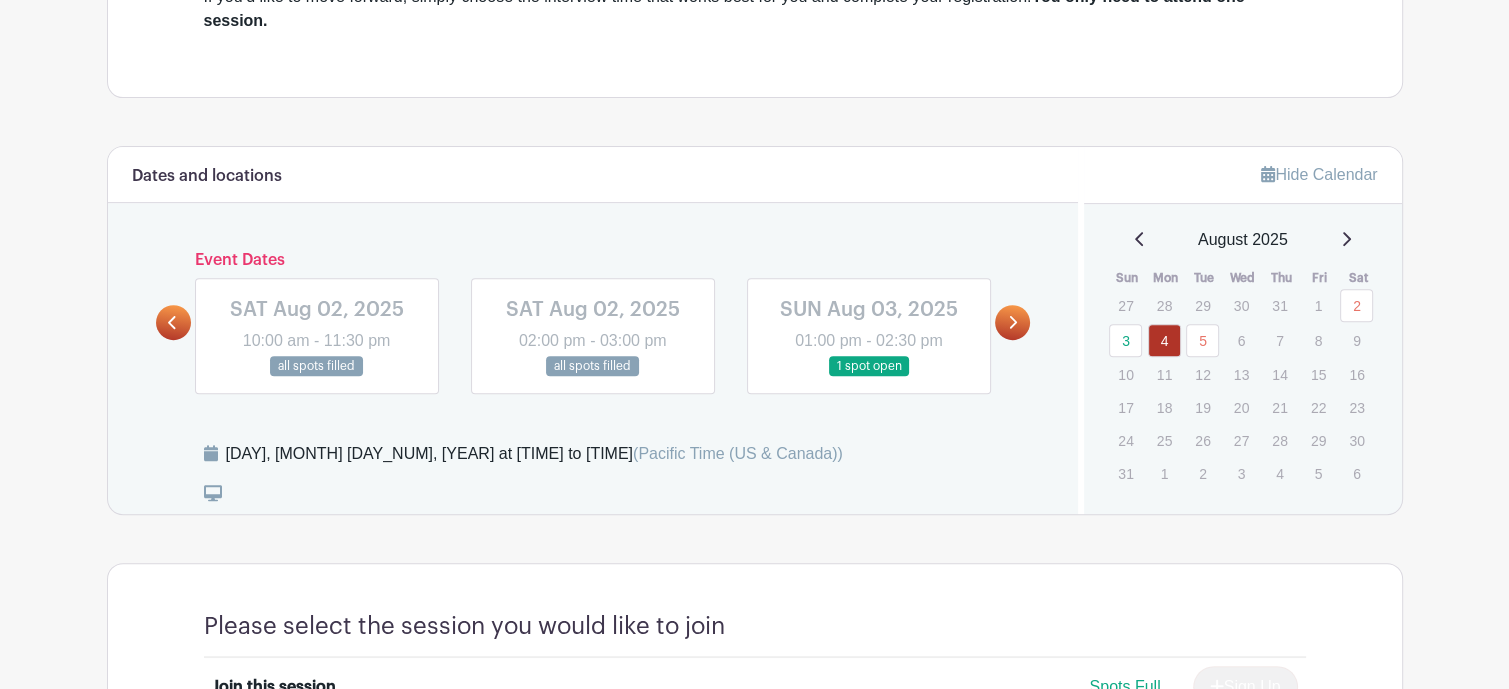 click 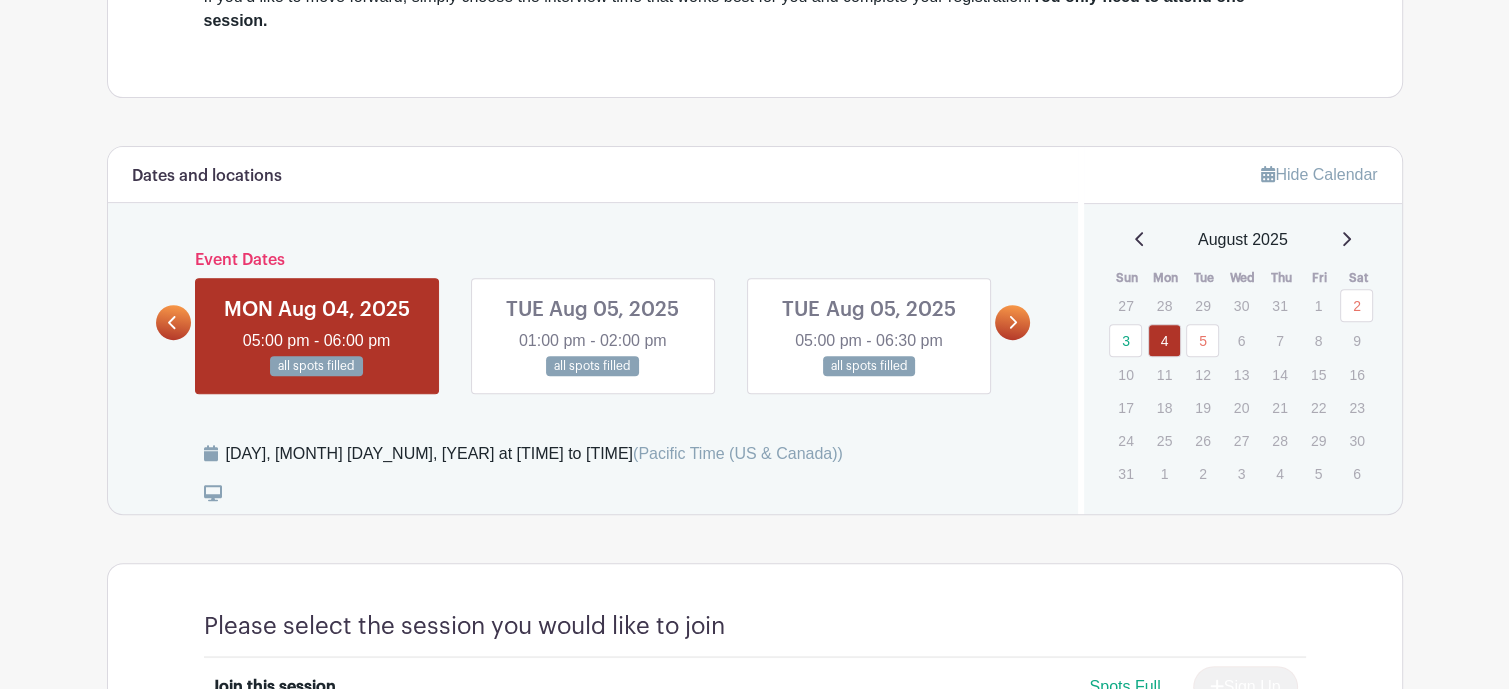 click at bounding box center (593, 377) 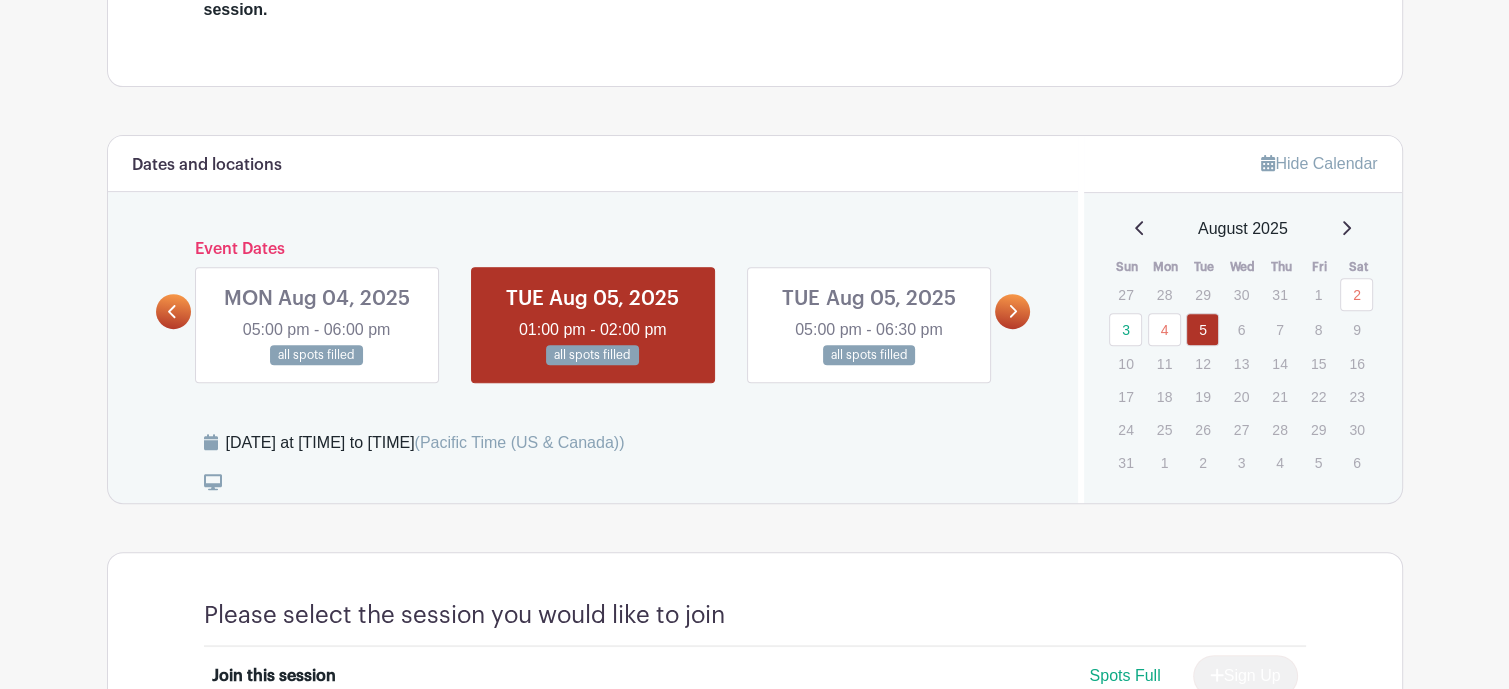 scroll, scrollTop: 773, scrollLeft: 0, axis: vertical 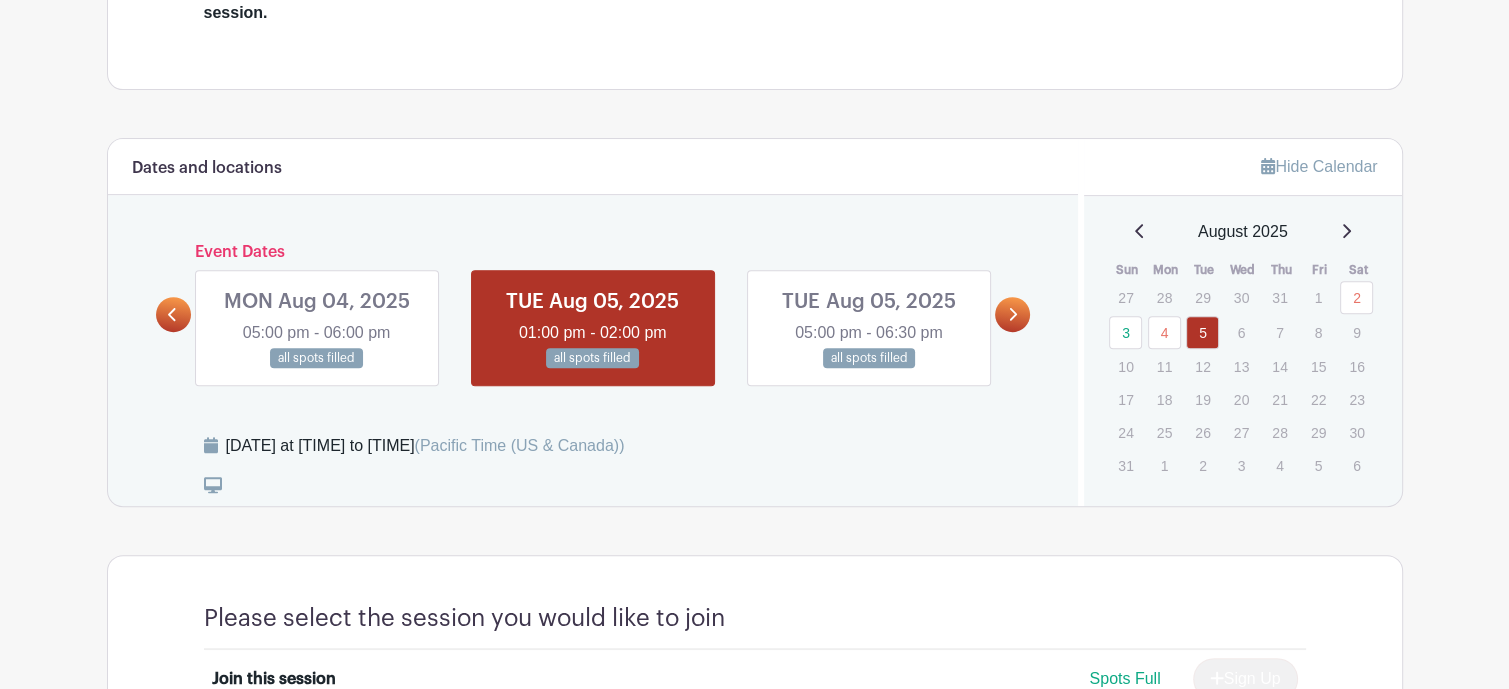 click 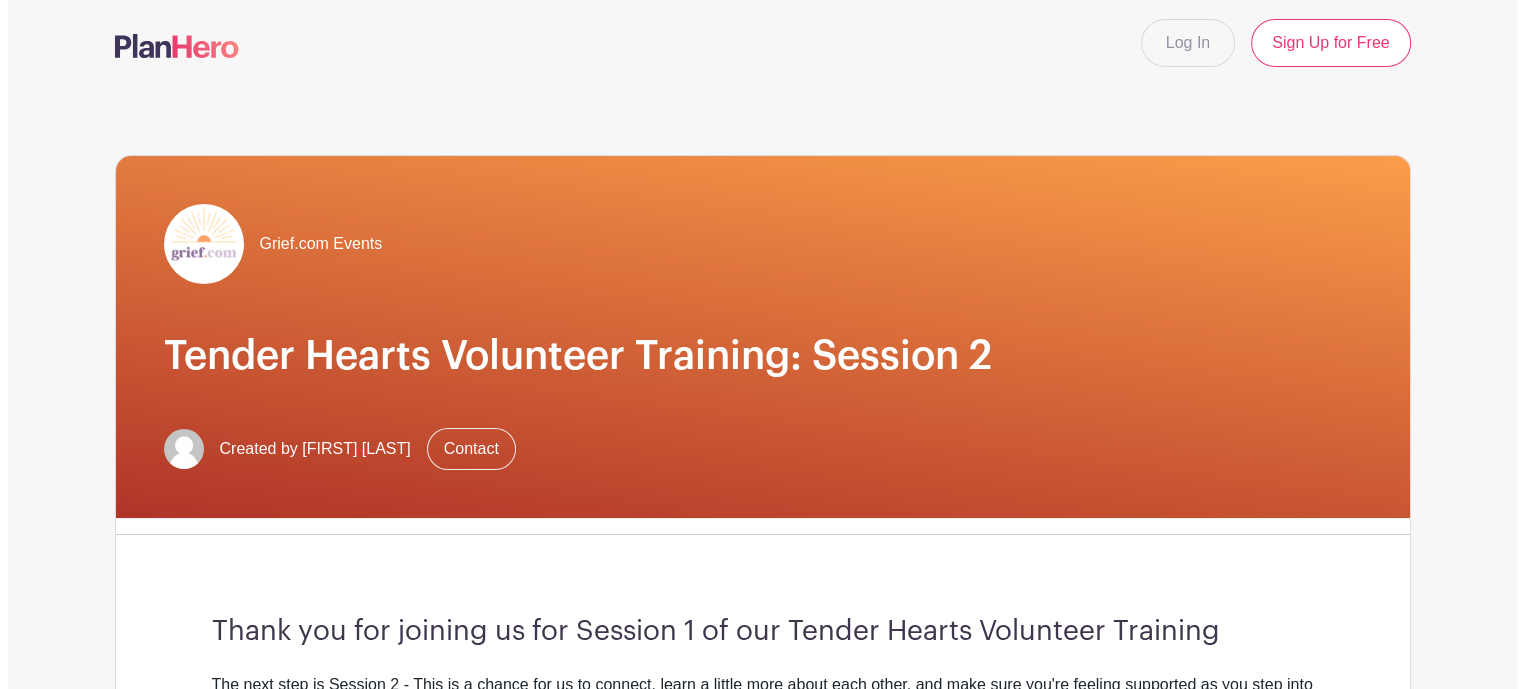 scroll, scrollTop: 0, scrollLeft: 0, axis: both 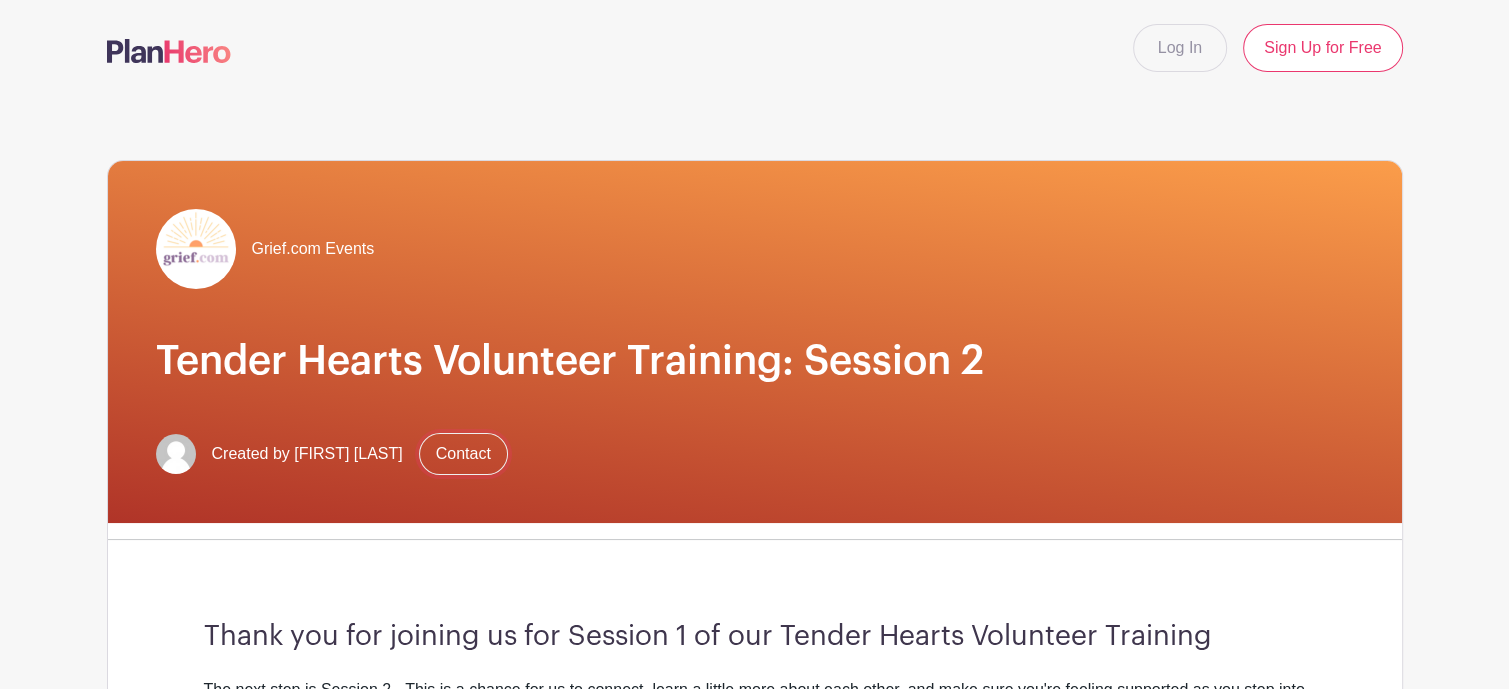 click on "Contact" at bounding box center (463, 454) 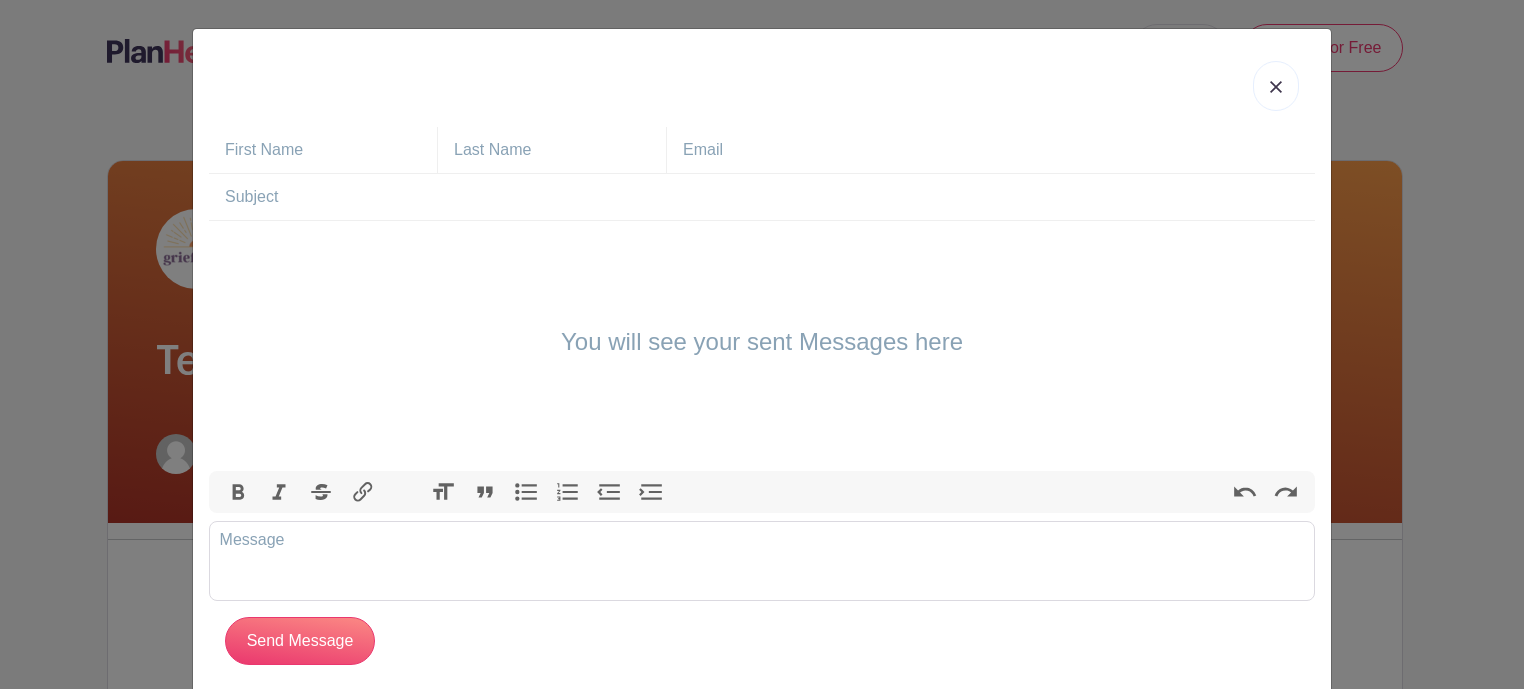 click at bounding box center [331, 150] 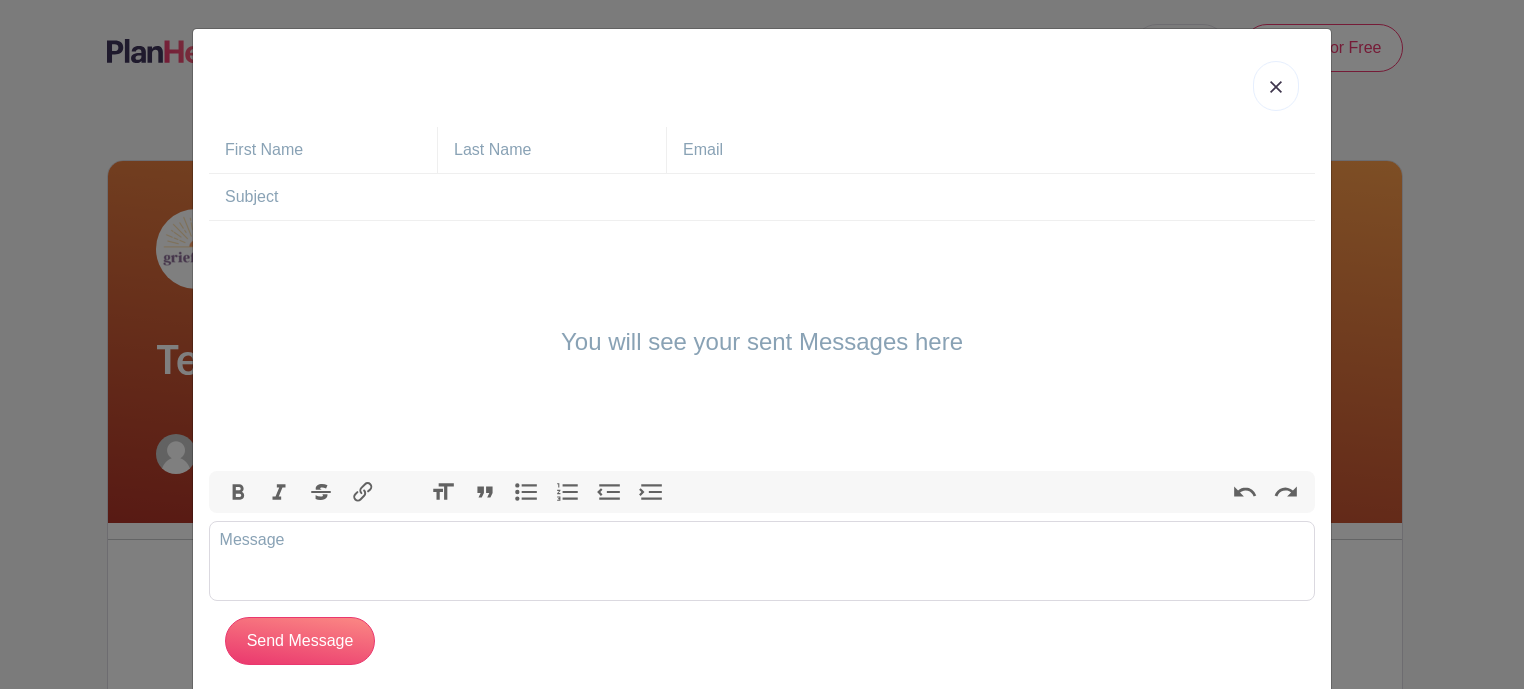 type on "[FIRST]" 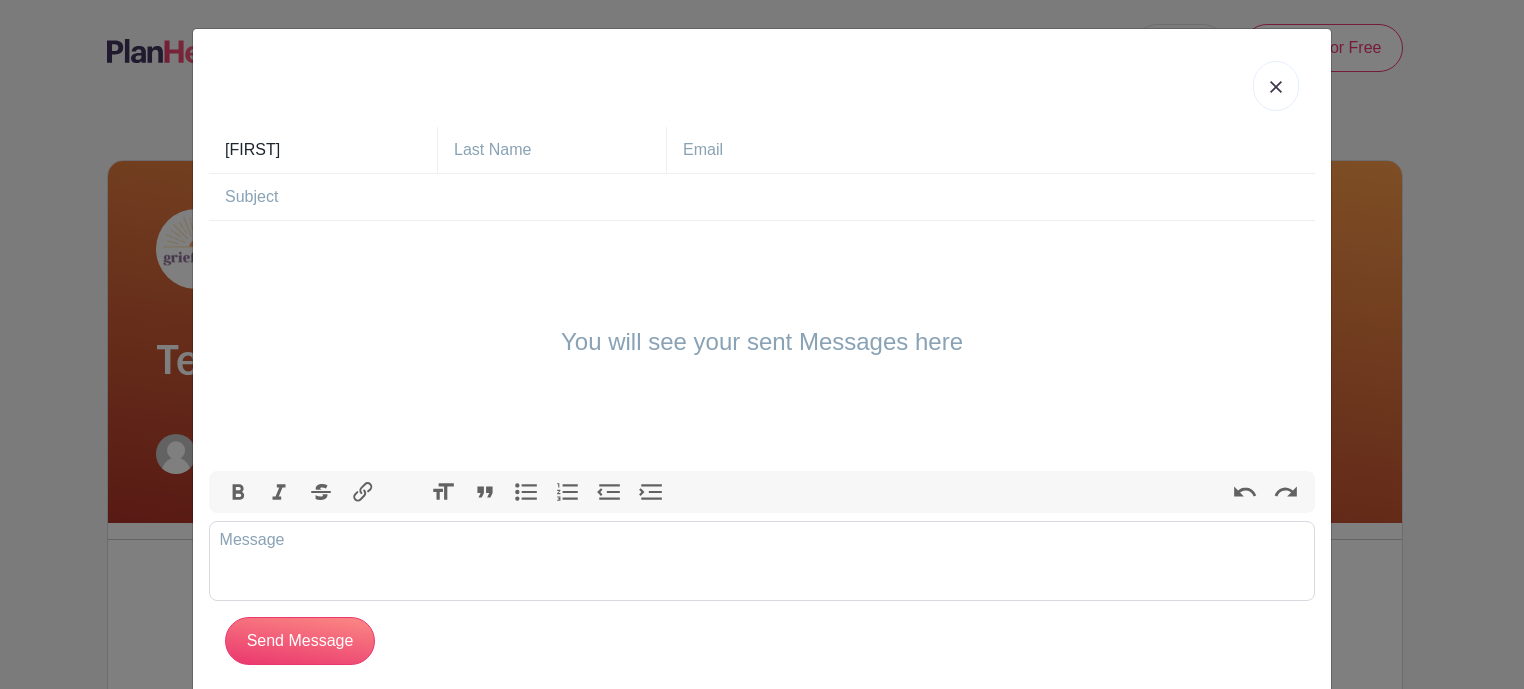 type on "[EMAIL]" 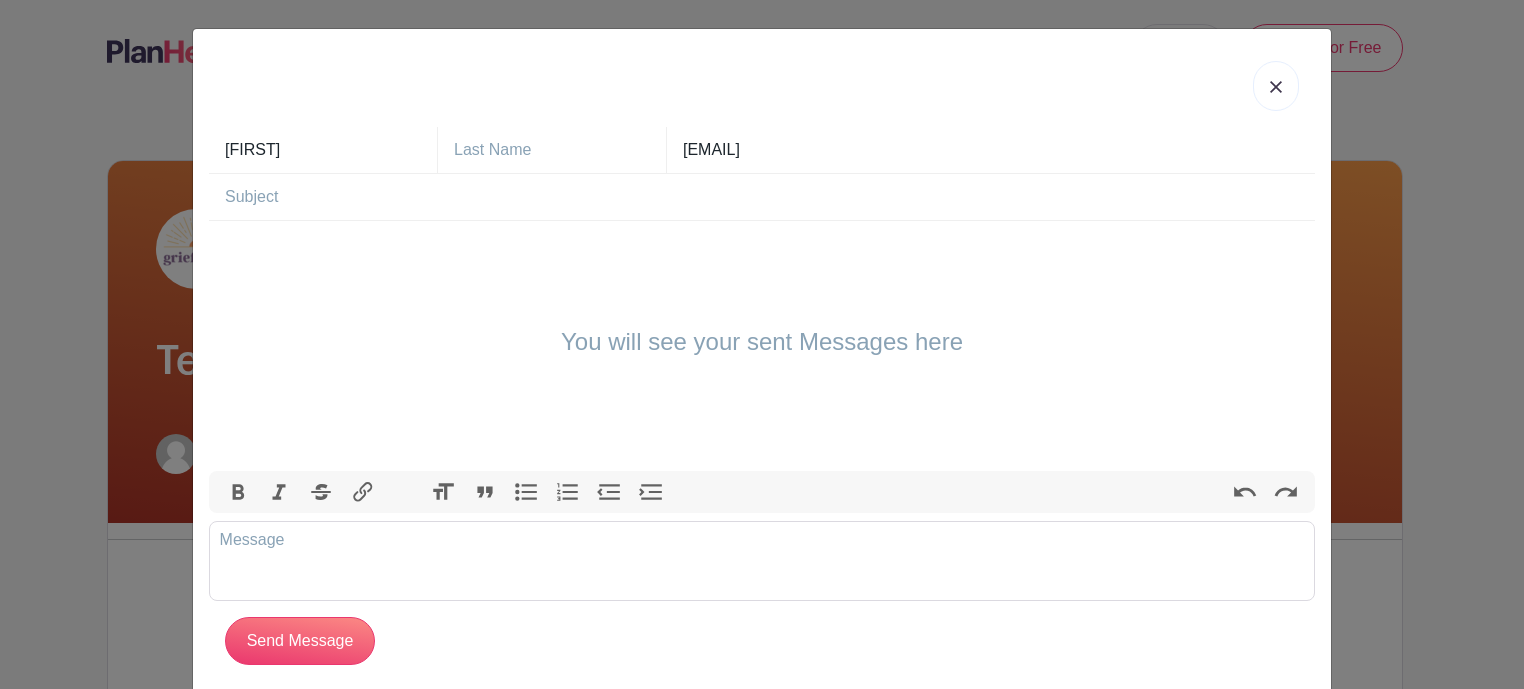 click at bounding box center (560, 150) 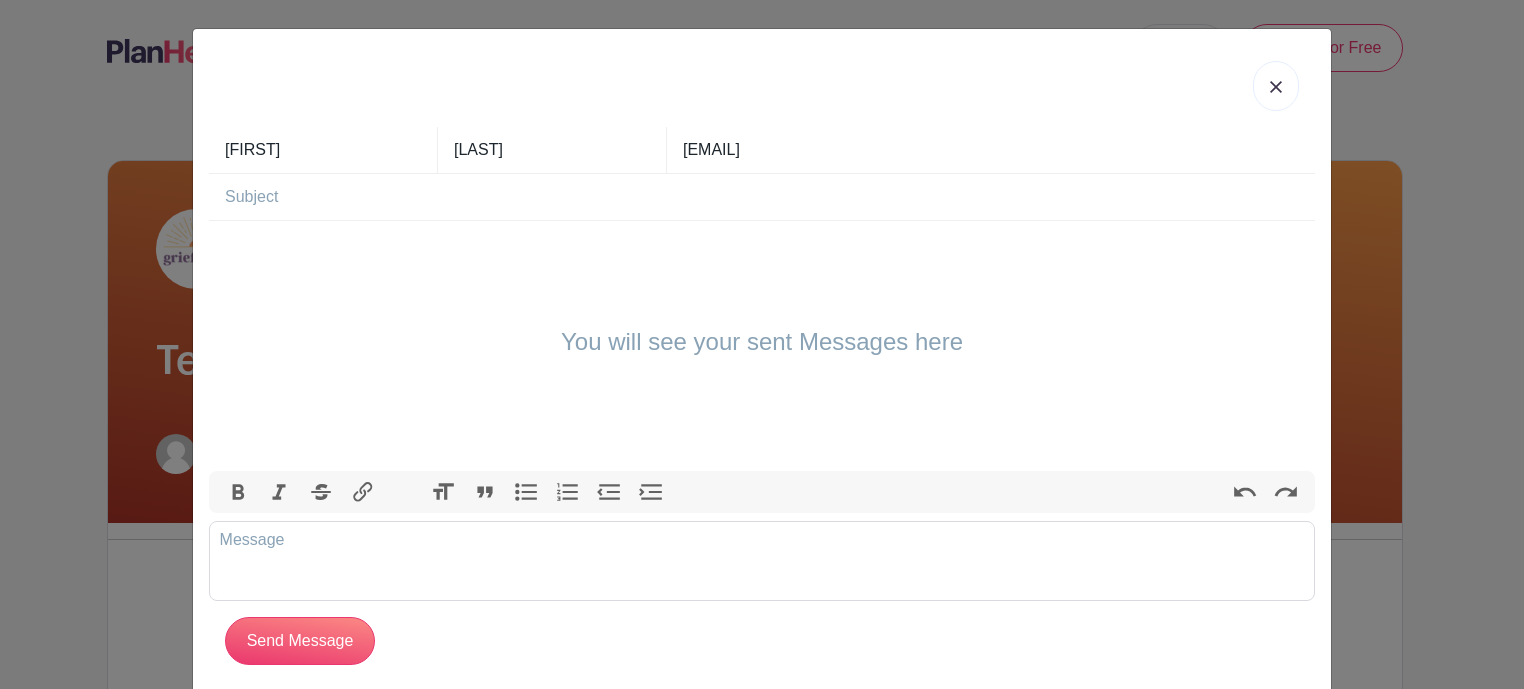 type on "[LAST]" 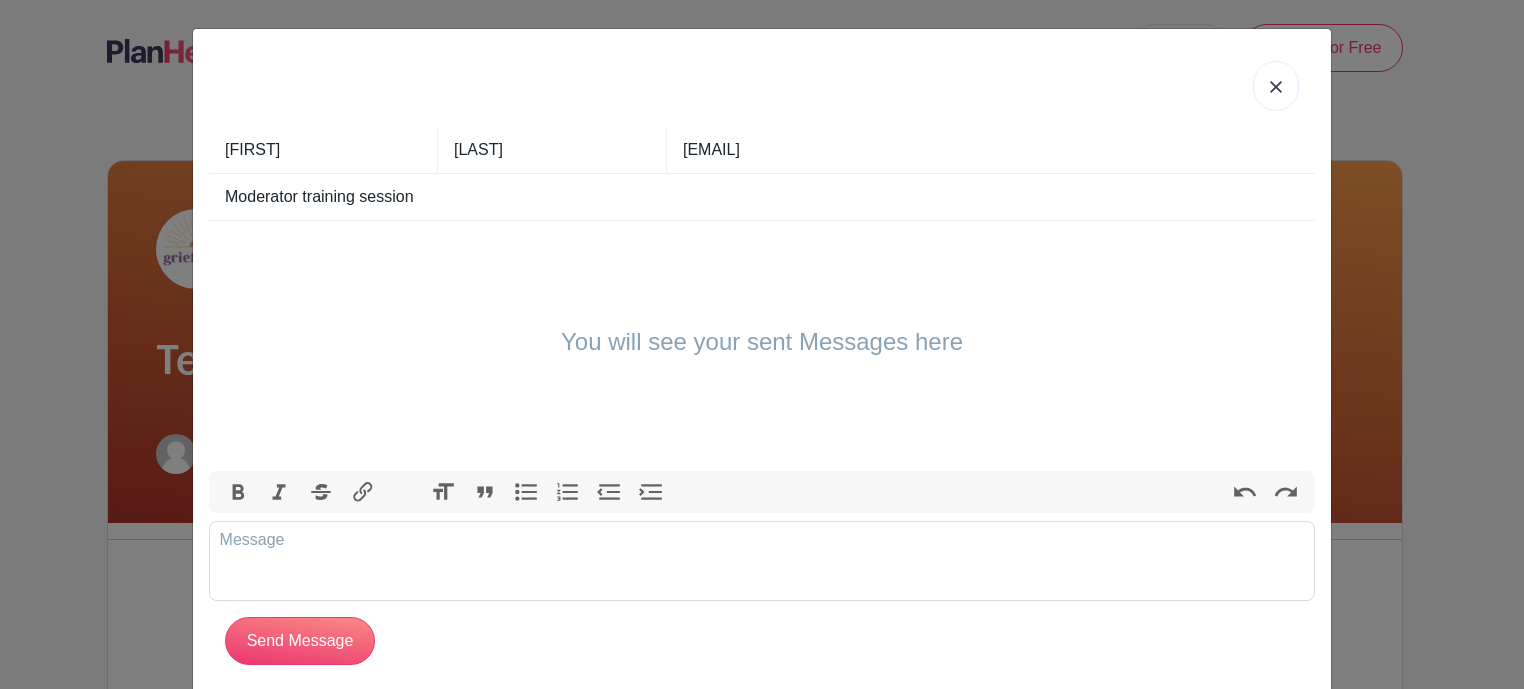 click on "Moderator training session" at bounding box center (770, 197) 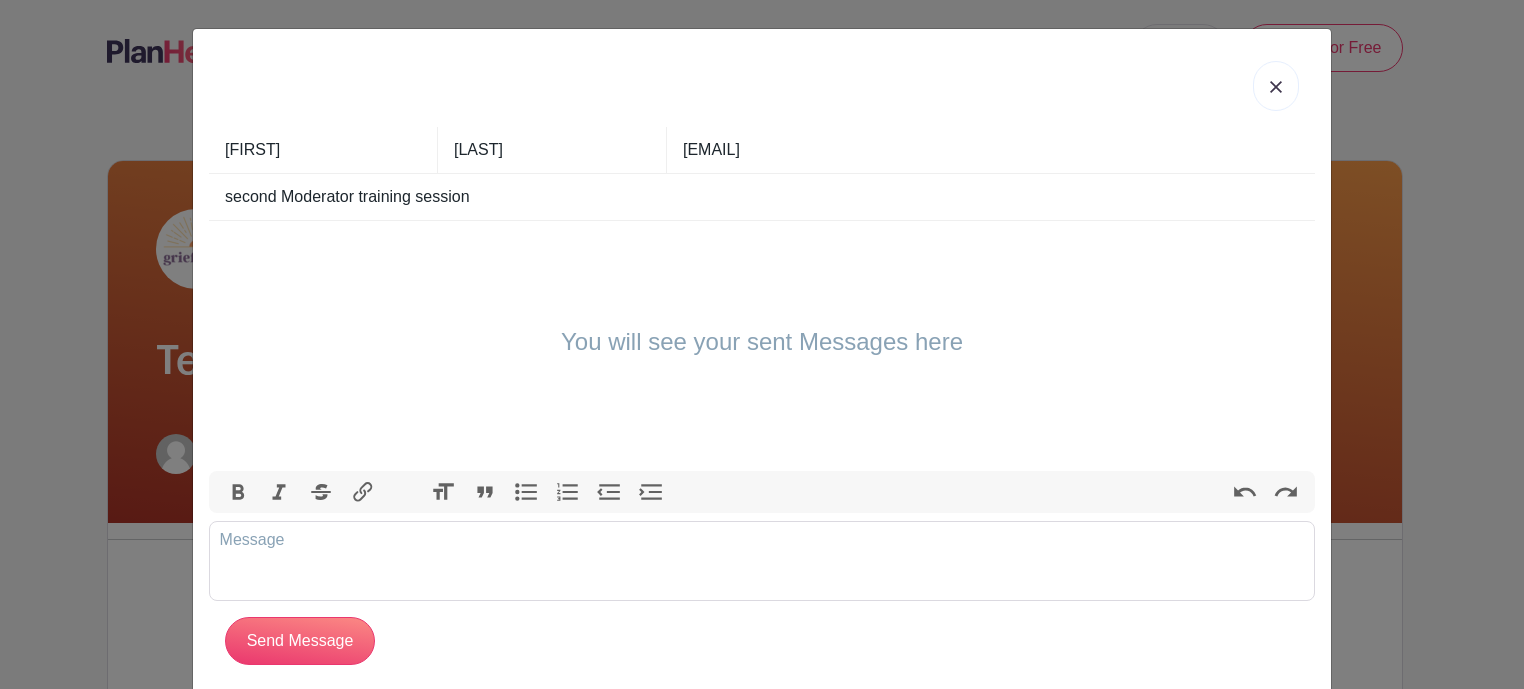 type on "second Moderator training session" 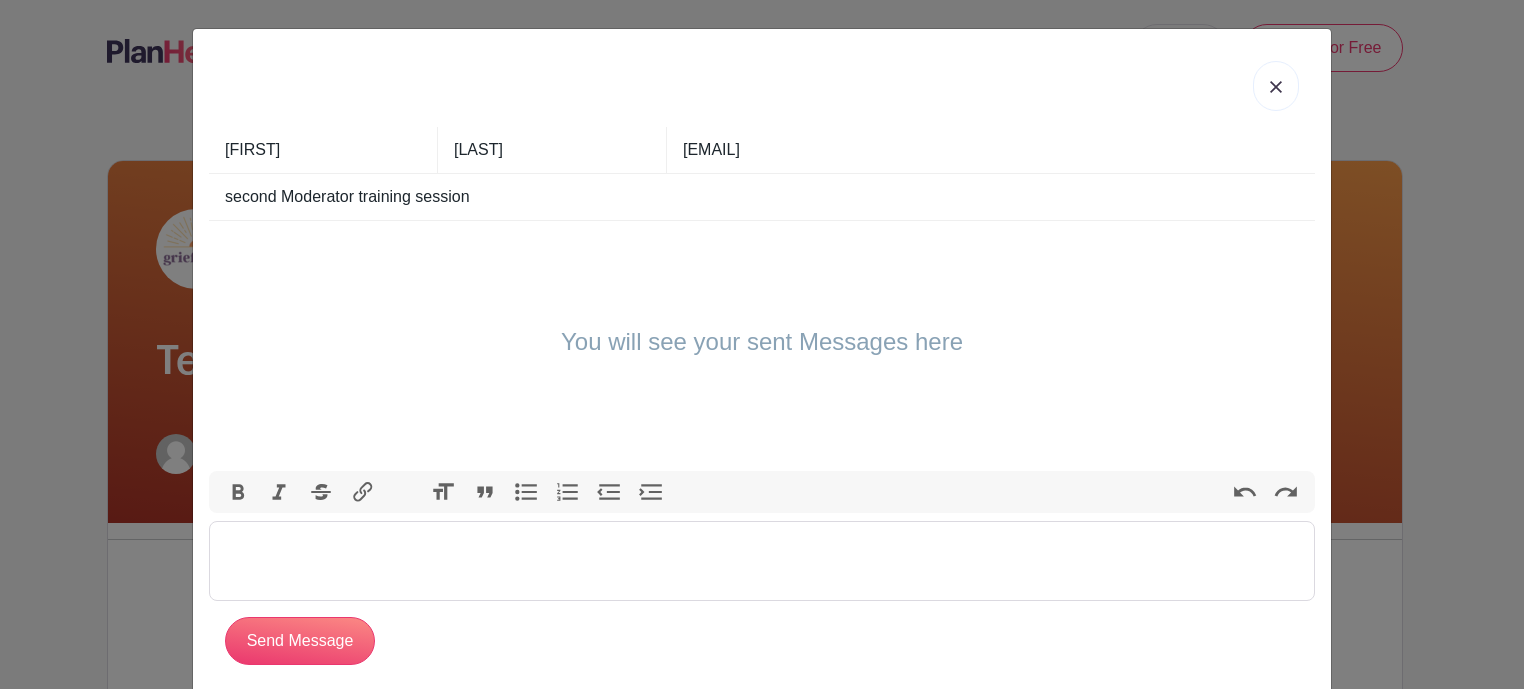 click at bounding box center [762, 561] 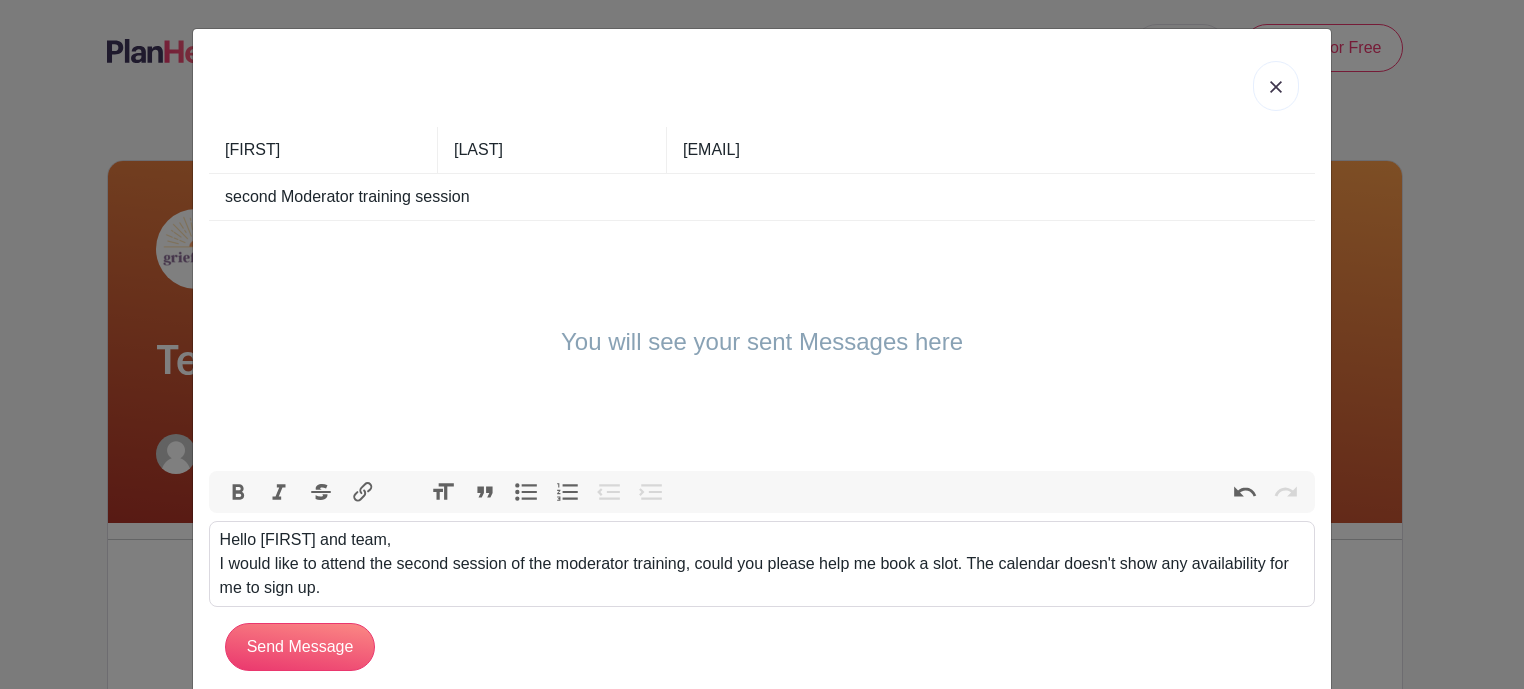 click on "Hello [FIRST] and team, I would like to attend the second session of the moderator training, could you please help me book a slot. The calendar doesn't show any availability for me to sign up." at bounding box center [762, 564] 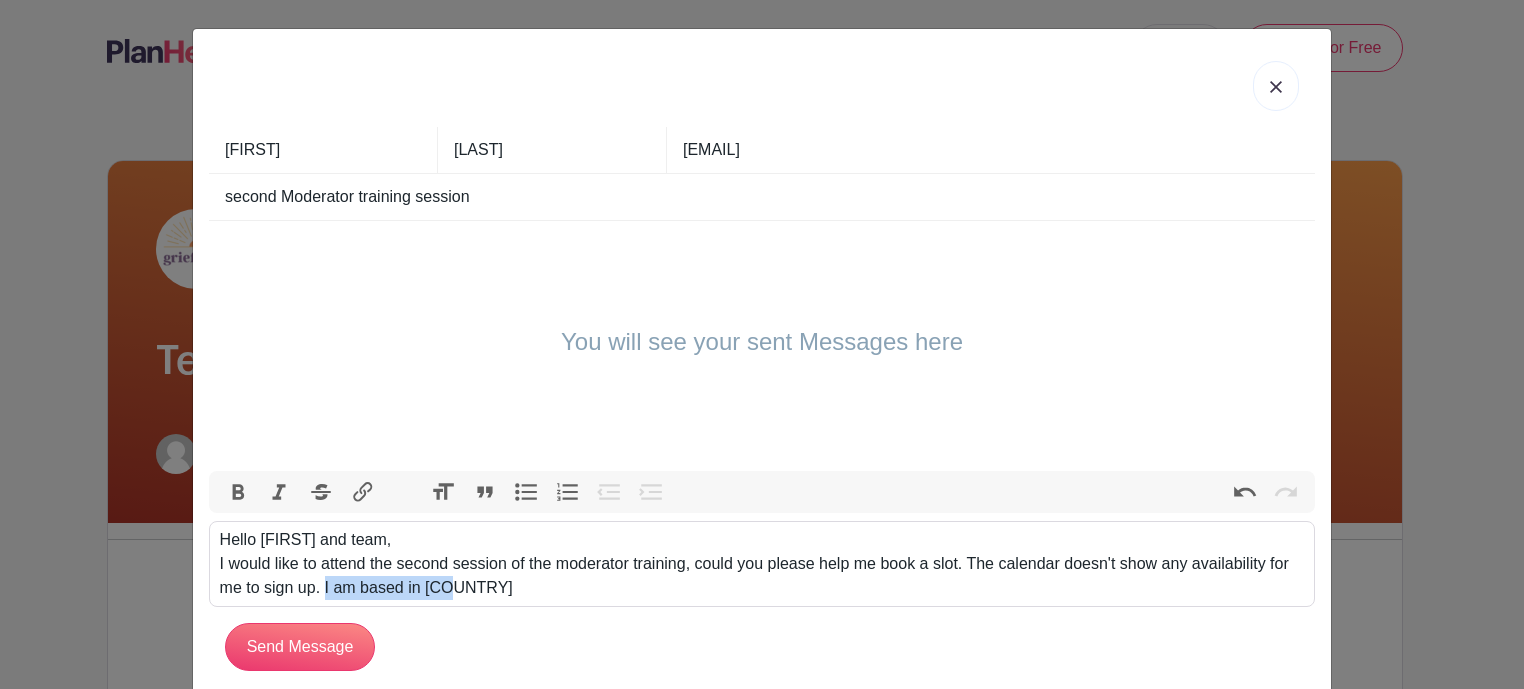 drag, startPoint x: 315, startPoint y: 584, endPoint x: 451, endPoint y: 584, distance: 136 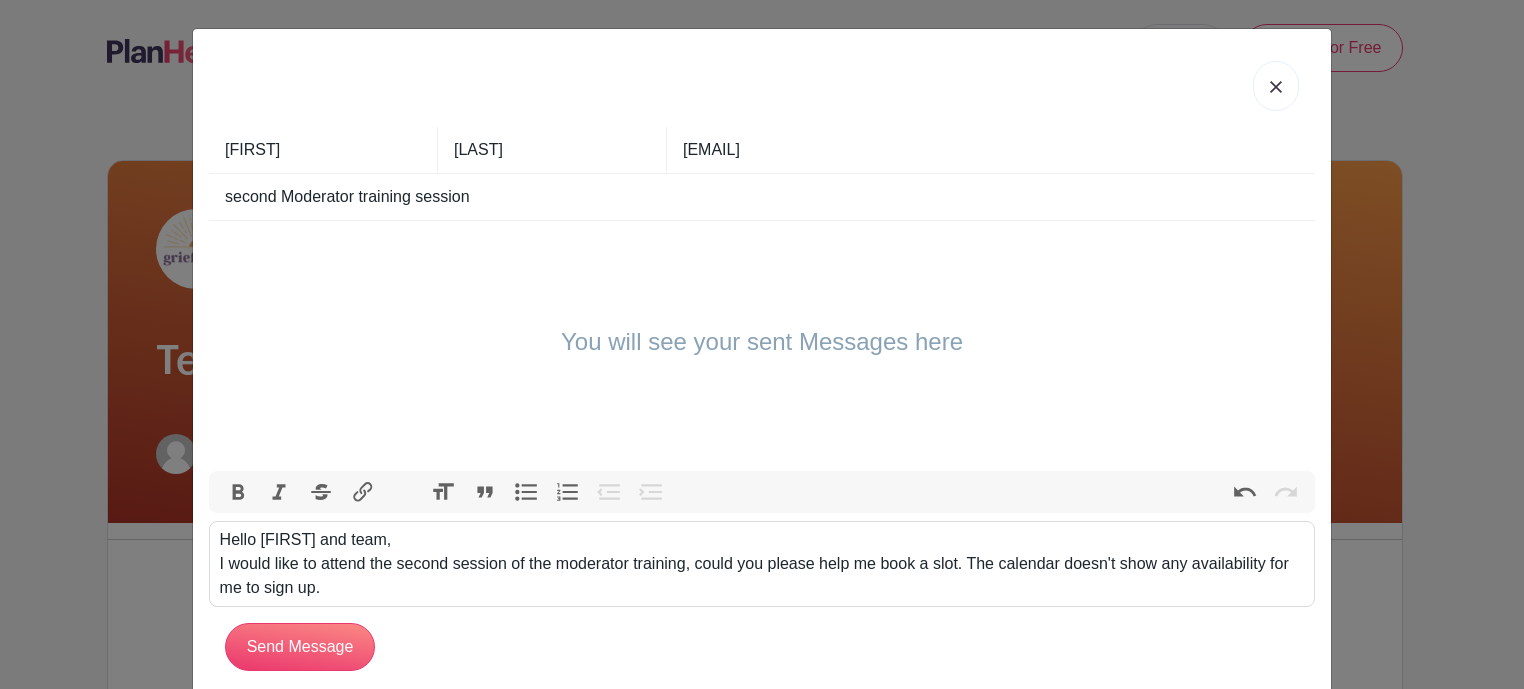 click on "Hello [FIRST] and team, I would like to attend the second session of the moderator training, could you please help me book a slot. The calendar doesn't show any availability for me to sign up." at bounding box center (762, 564) 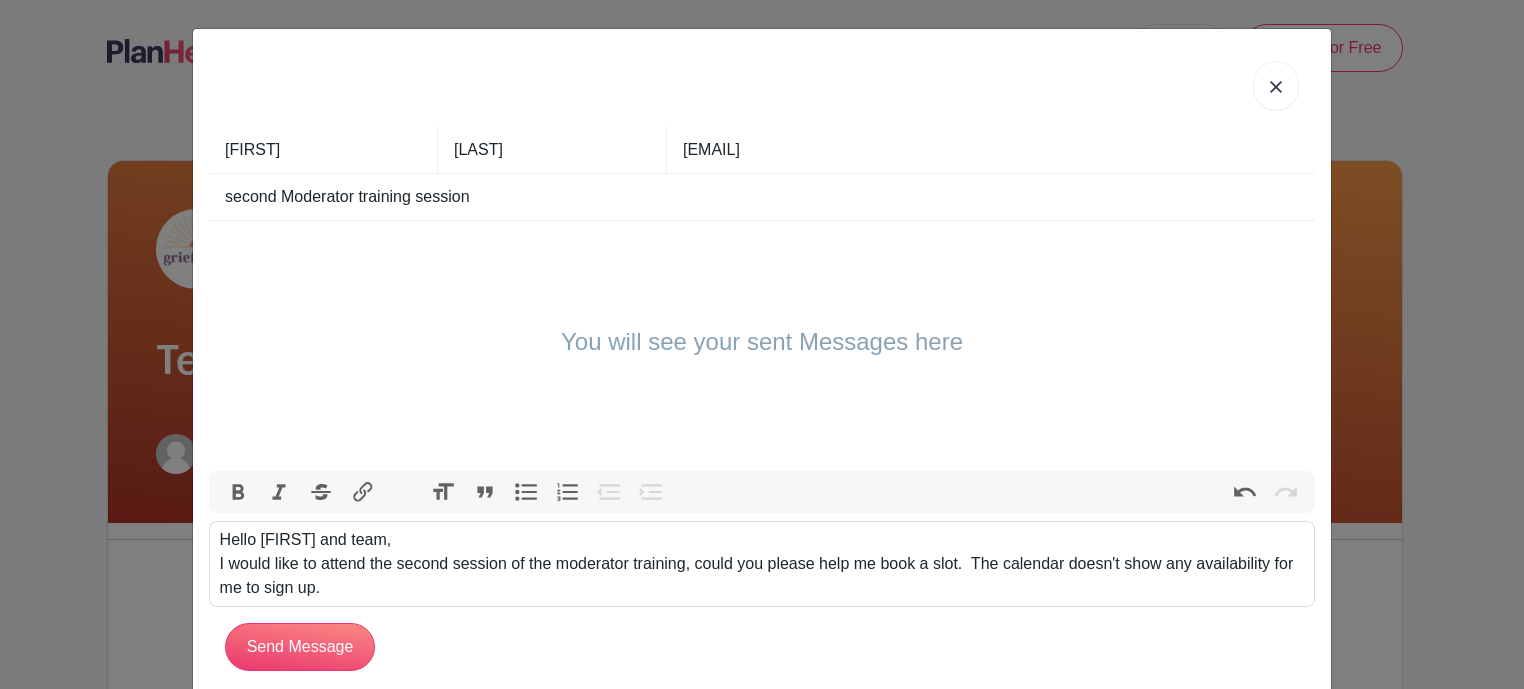 paste on "I am based in [COUNTRY]" 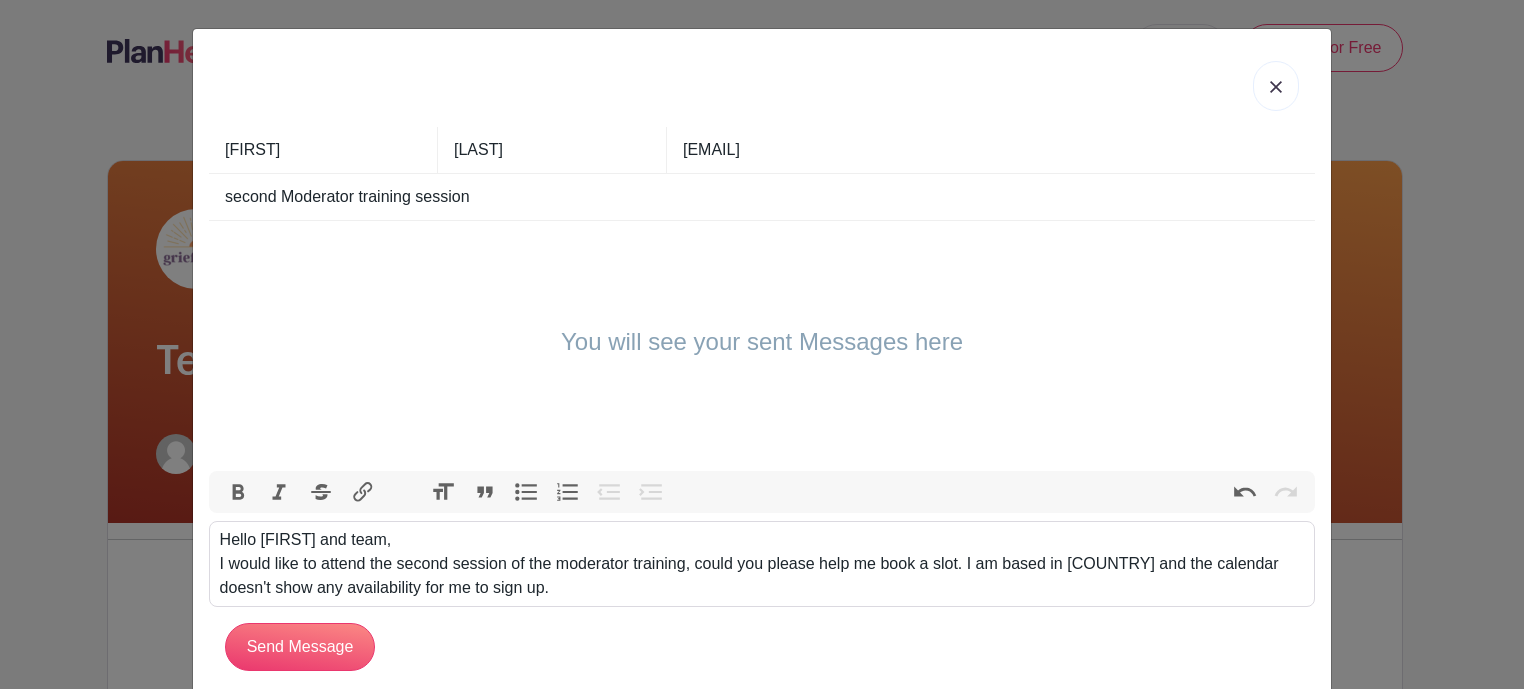 click on "Hello [FIRST] and team, I would like to attend the second session of the moderator training, could you please help me book a slot. I am based in [COUNTRY] and the calendar doesn't show any availability for me to sign up." at bounding box center (762, 564) 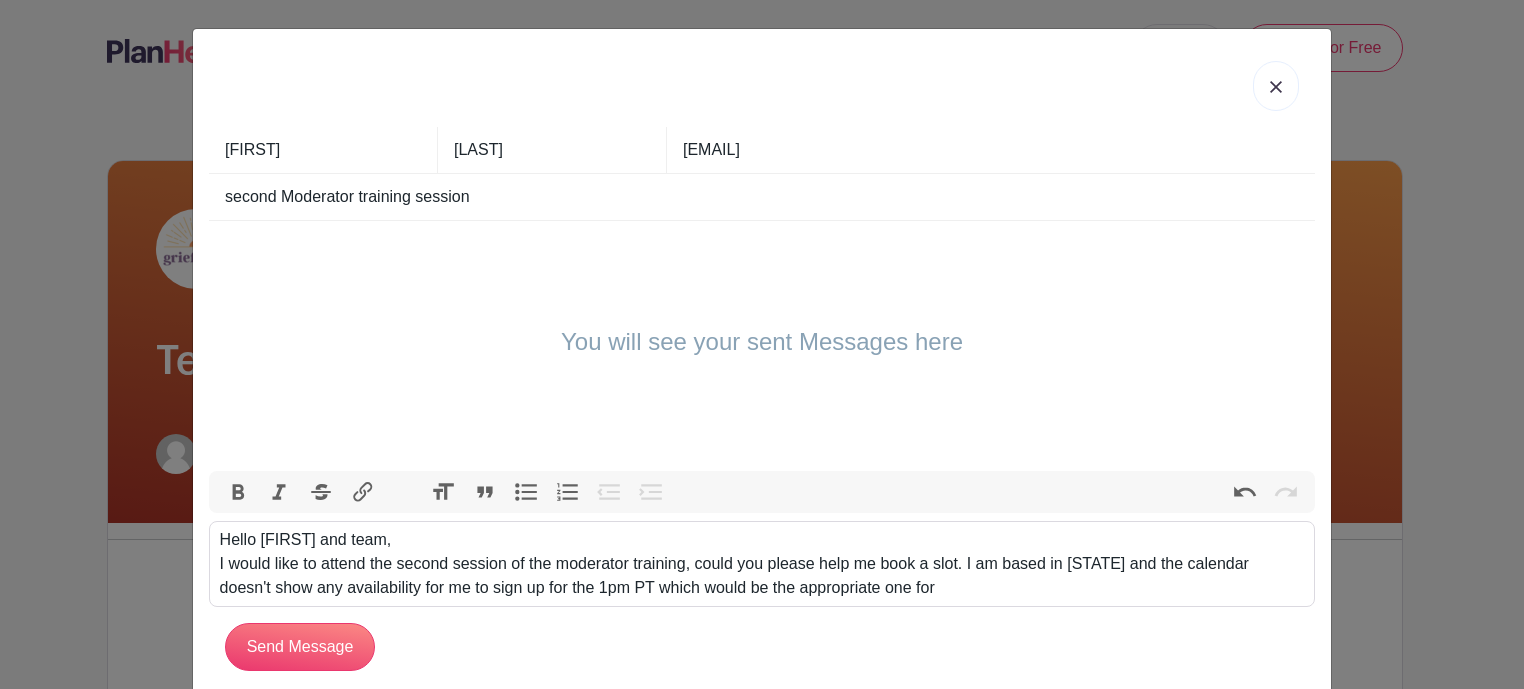 click on "Hello [FIRST] and team, I would like to attend the second session of the moderator training, could you please help me book a slot. I am based in [COUNTRY] and the calendar doesn't show any availability for me to sign up for the 1pm PT which would be the appropriate one for" at bounding box center [762, 564] 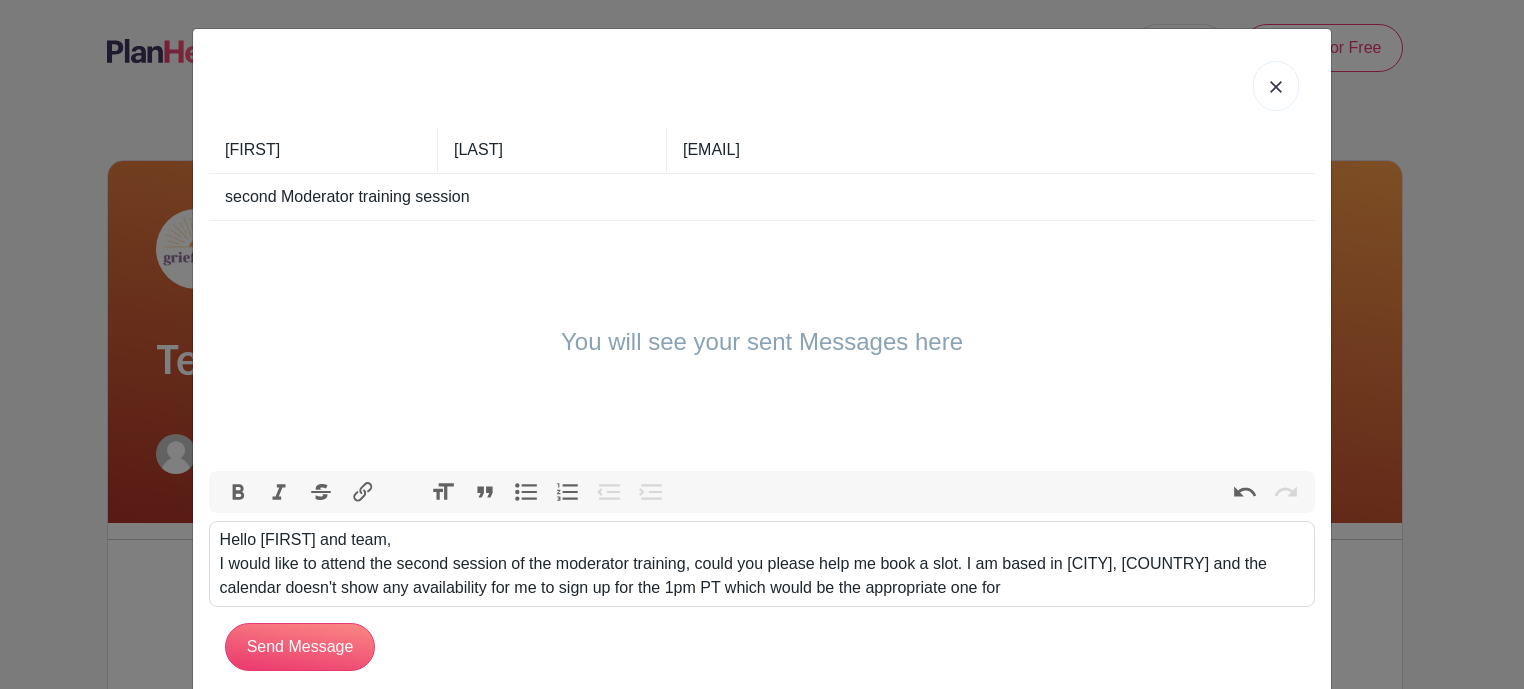 click on "Hello [FIRST] and team, I would like to attend the second session of the moderator training, could you please help me book a slot. I am based in [CITY], [COUNTRY] and the calendar doesn't show any availability for me to sign up for the 1pm PT which would be the appropriate one for" at bounding box center [762, 564] 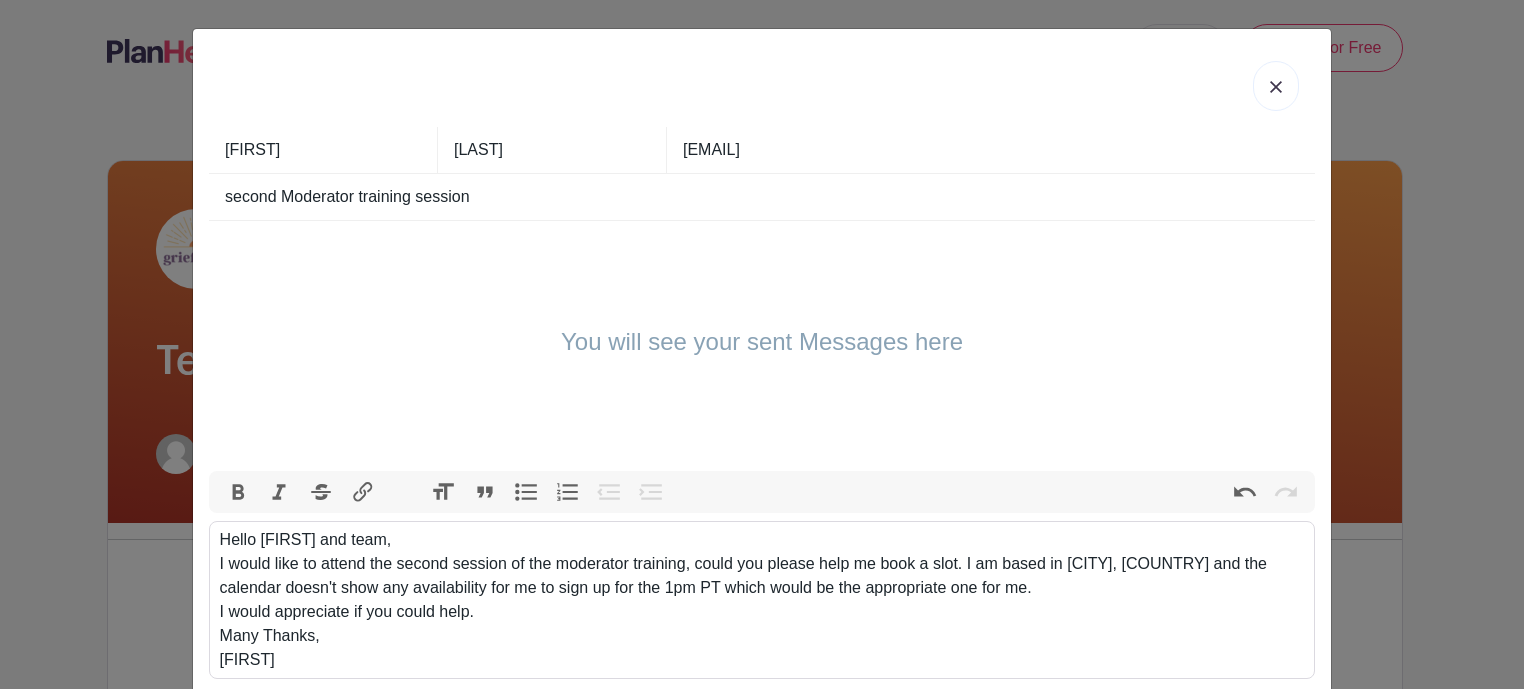 type on "<div>Hello [FIRST] and team,<br>I would like to attend the second session of the moderator training, could you please help me book a slot. I am based in [CITY], [STATE] and the calendar doesn't show any availability for me to sign up for the 1pm PT which would be the appropriate one for me.<br>I would appreciate if you could help.&nbsp;<br>Many Thanks,&nbsp;<br>[FIRST]</div>" 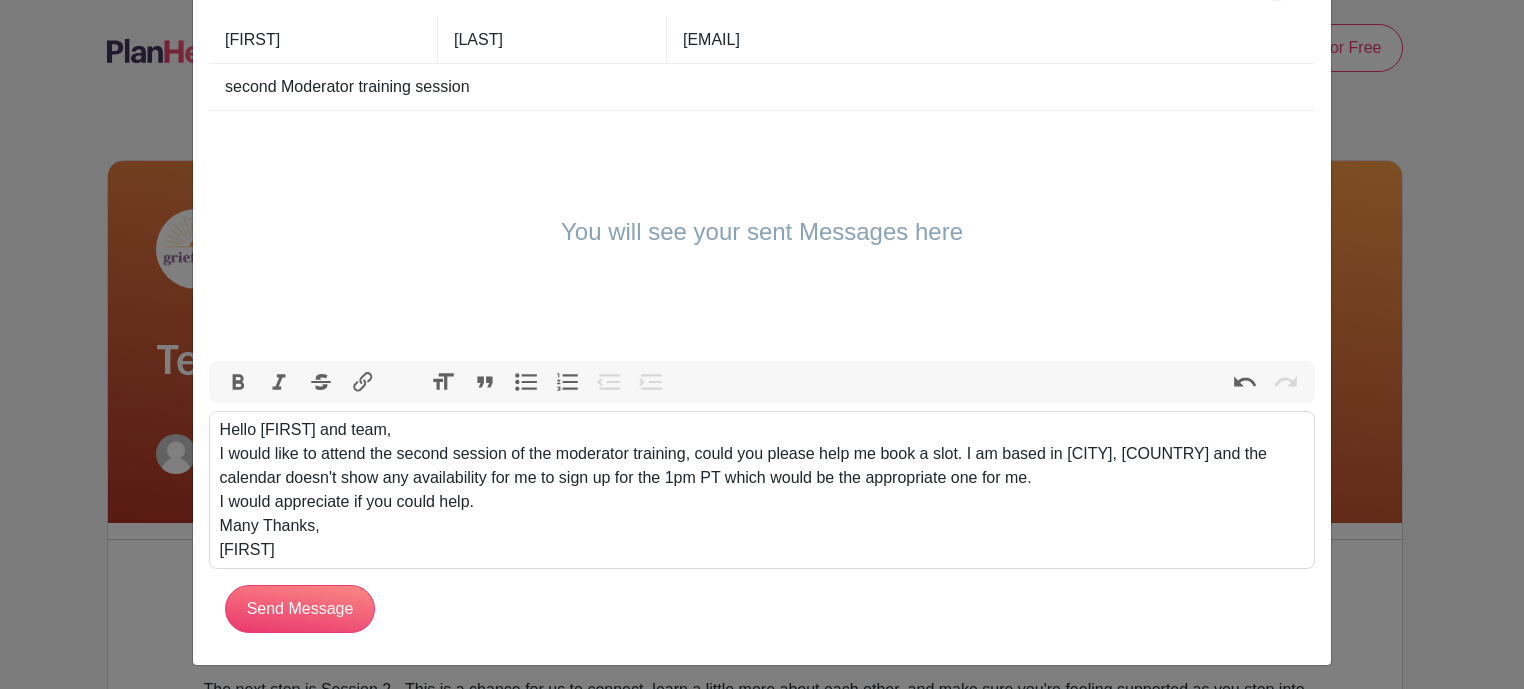 scroll, scrollTop: 112, scrollLeft: 0, axis: vertical 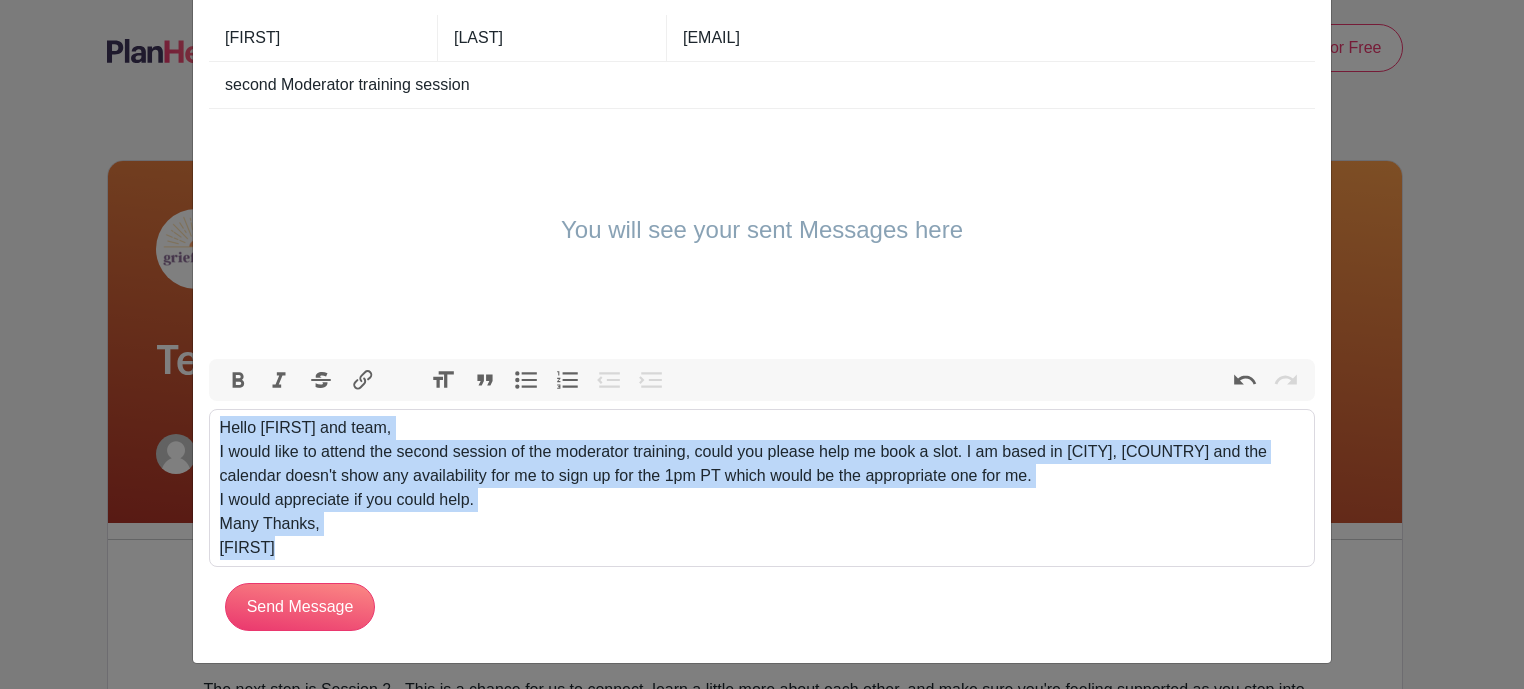 drag, startPoint x: 308, startPoint y: 541, endPoint x: 200, endPoint y: 422, distance: 160.70158 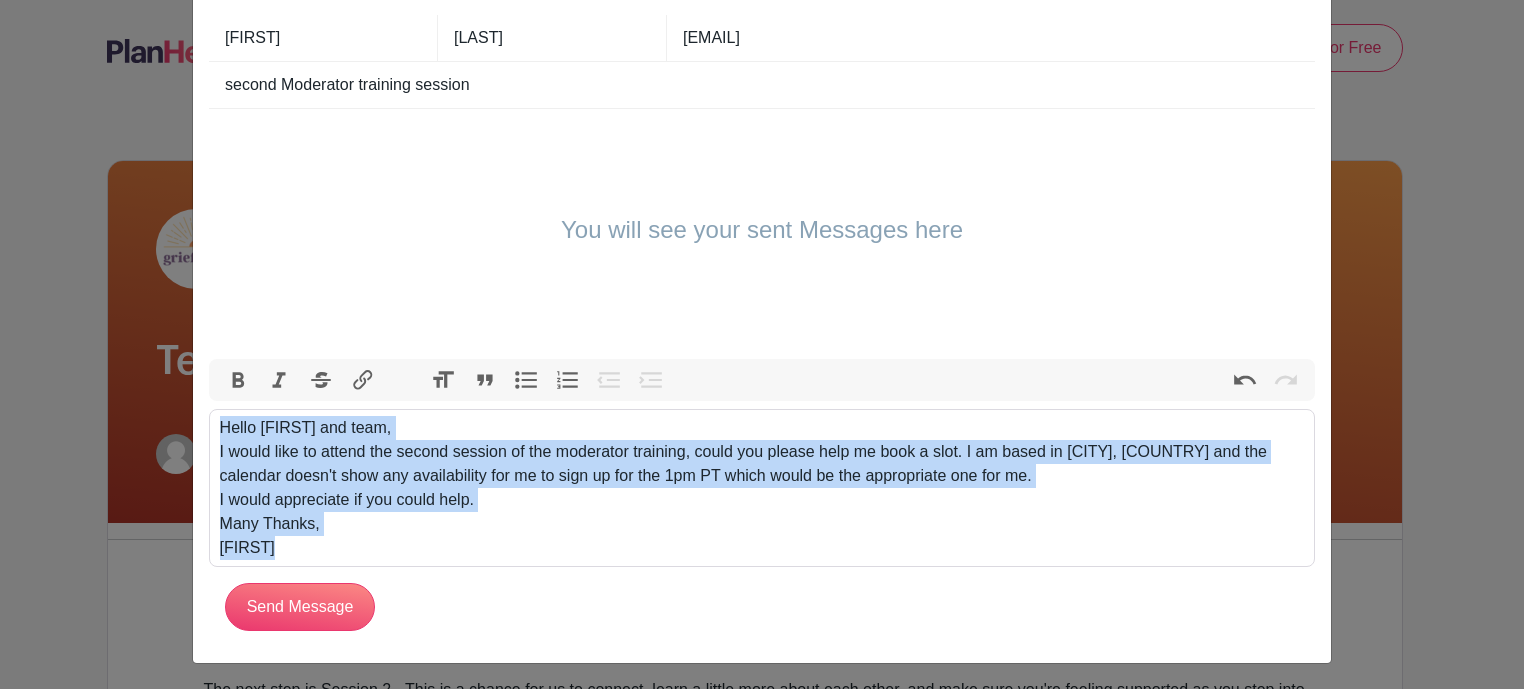 click on "Noureen
Tejani
noureen.tejani@example.com
second Moderator training session
You will see your sent Messages here
Bold
Italic
Strikethrough
Link
Heading
Quote
Code
Bullets
Numbers
Decrease Level
Increase Level
Attach Files
Undo
Redo
Link
Unlink
Hello [FIRST] and team, I would appreciate if you could help.  Many Thanks,  Noureen
Send Message" at bounding box center [762, 290] 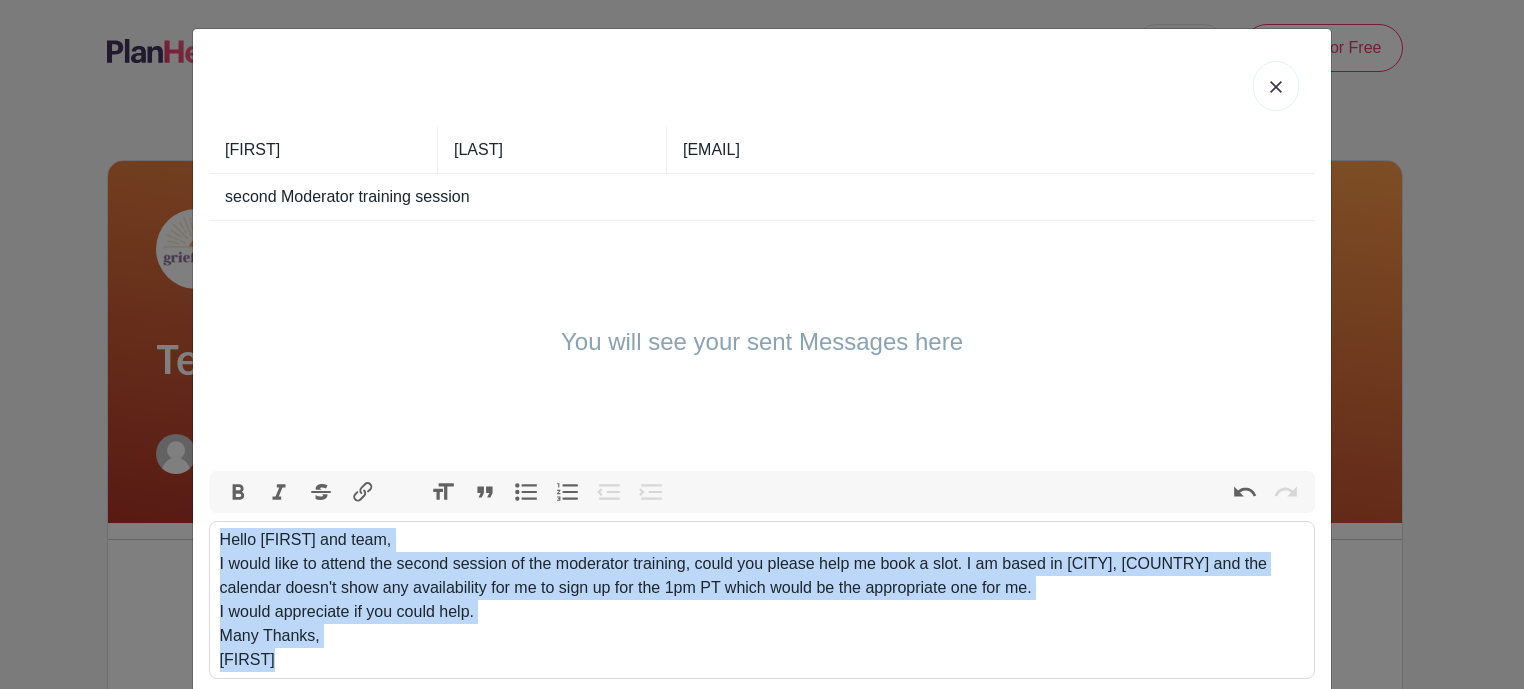scroll, scrollTop: 113, scrollLeft: 0, axis: vertical 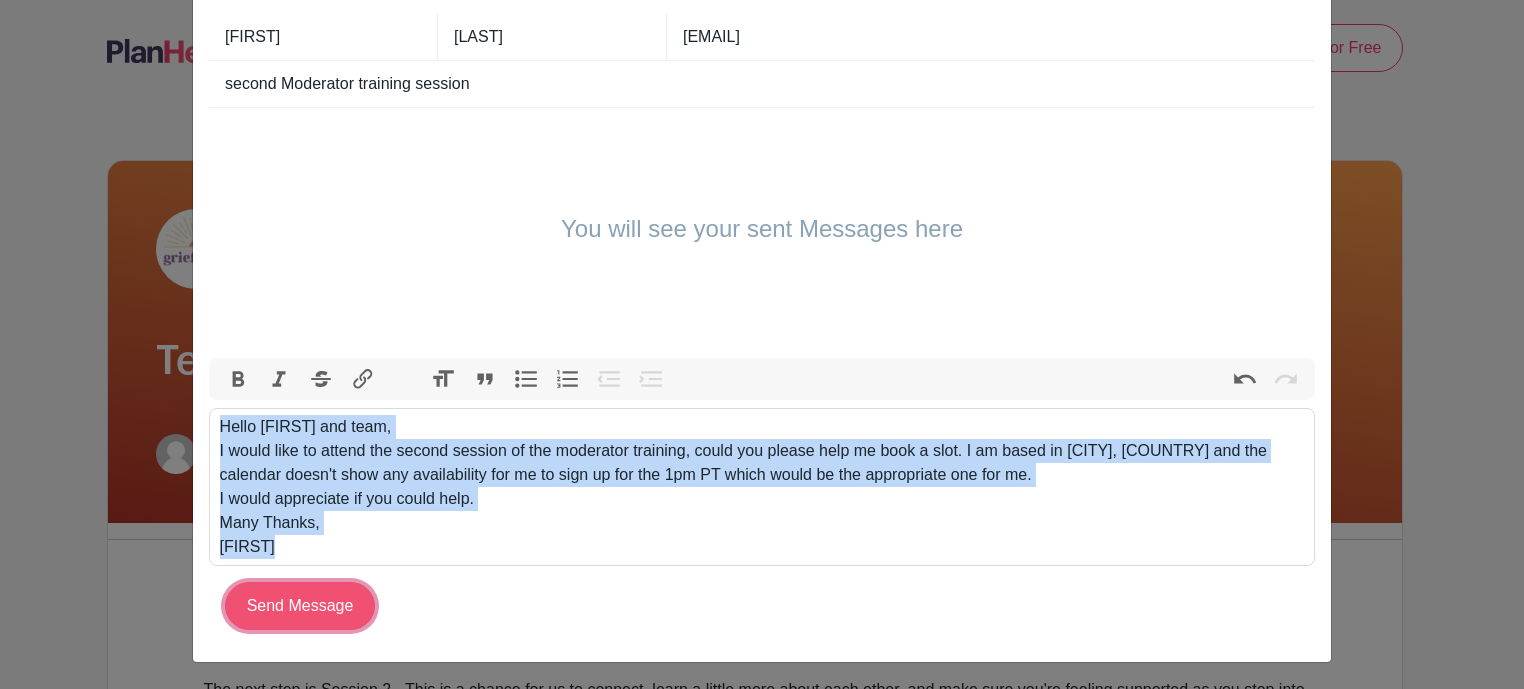 click on "Send Message" at bounding box center [300, 606] 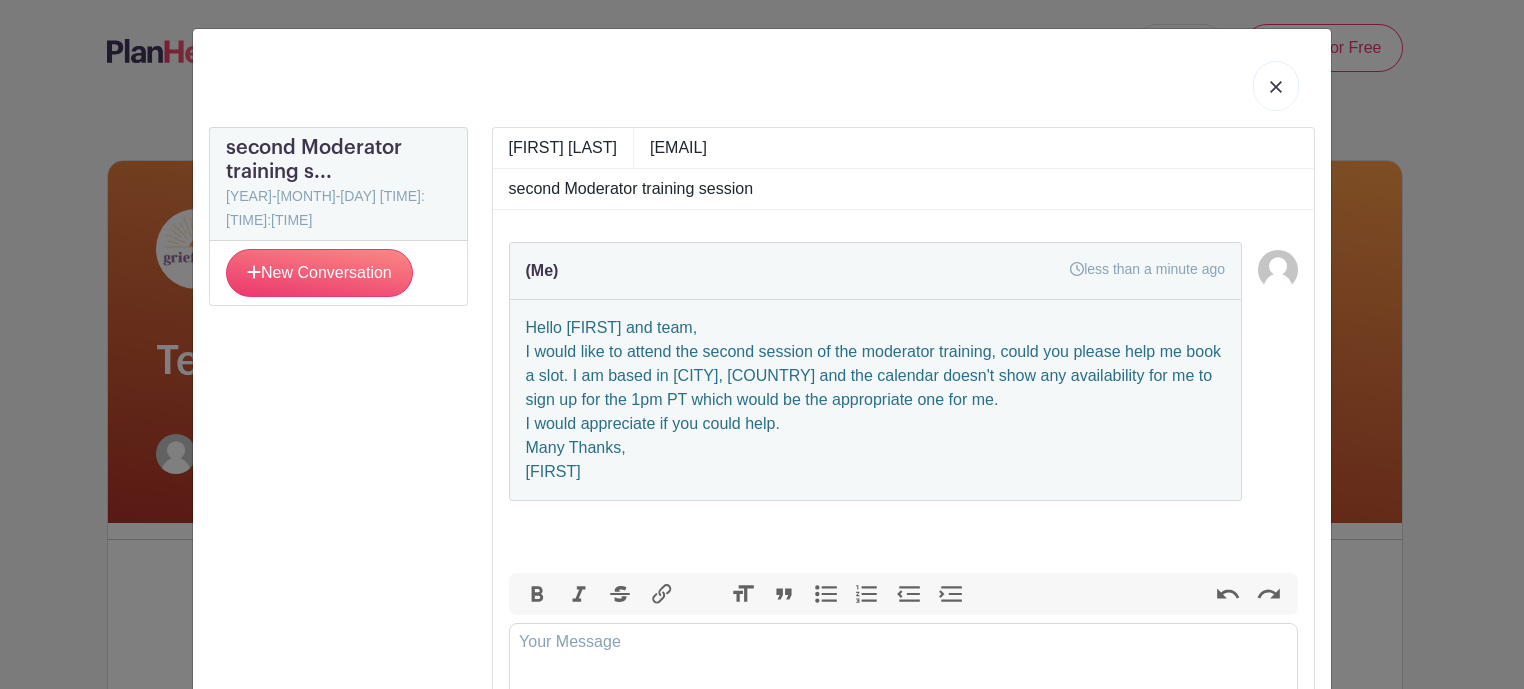 scroll, scrollTop: 176, scrollLeft: 0, axis: vertical 